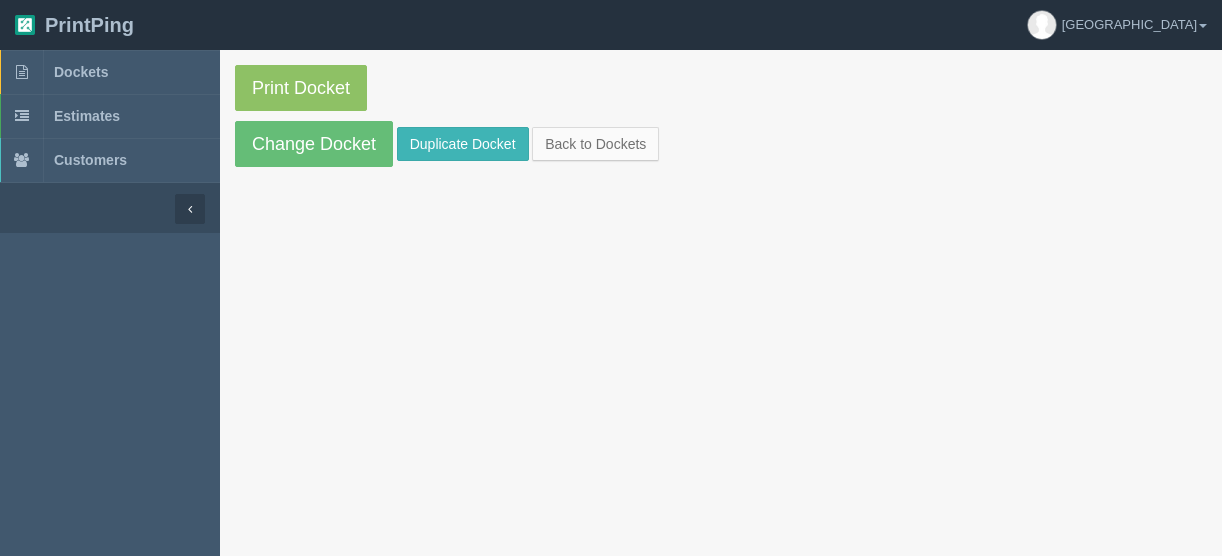 scroll, scrollTop: 0, scrollLeft: 0, axis: both 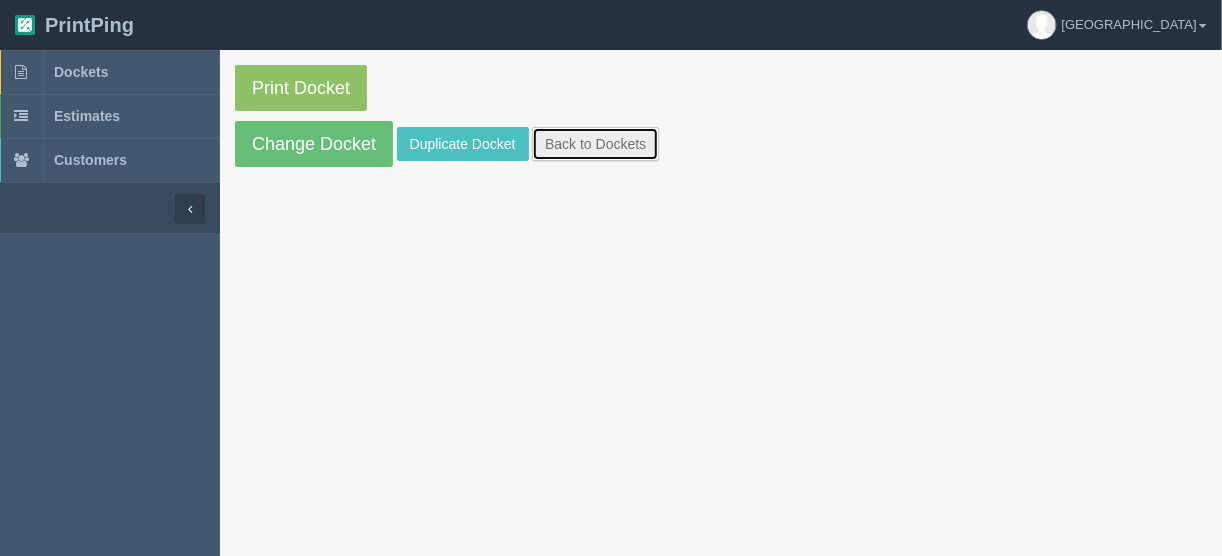 click on "Back to Dockets" at bounding box center (595, 144) 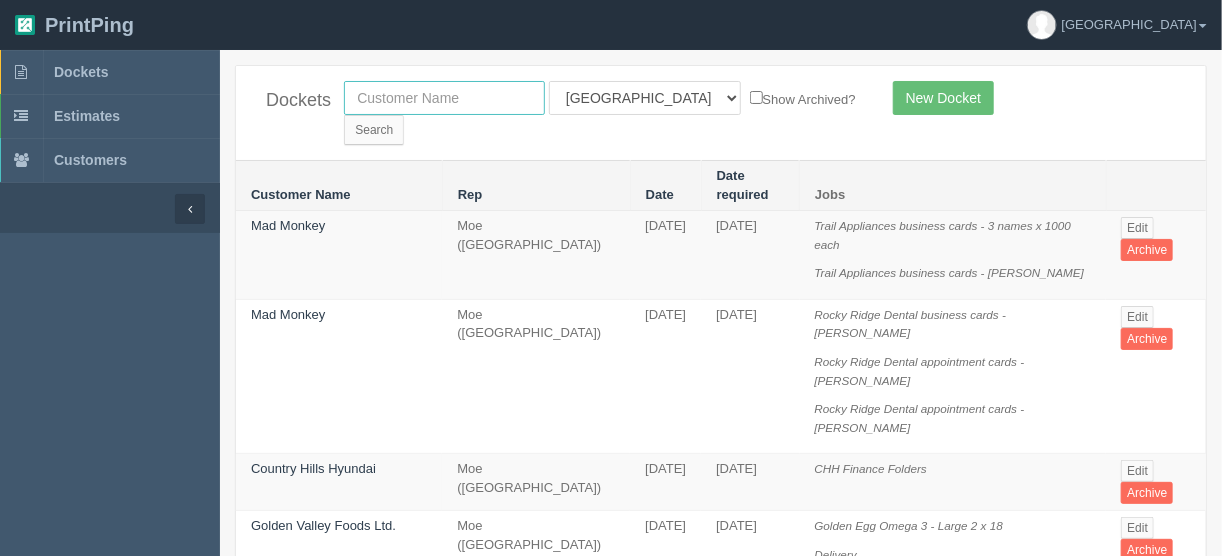 click at bounding box center (444, 98) 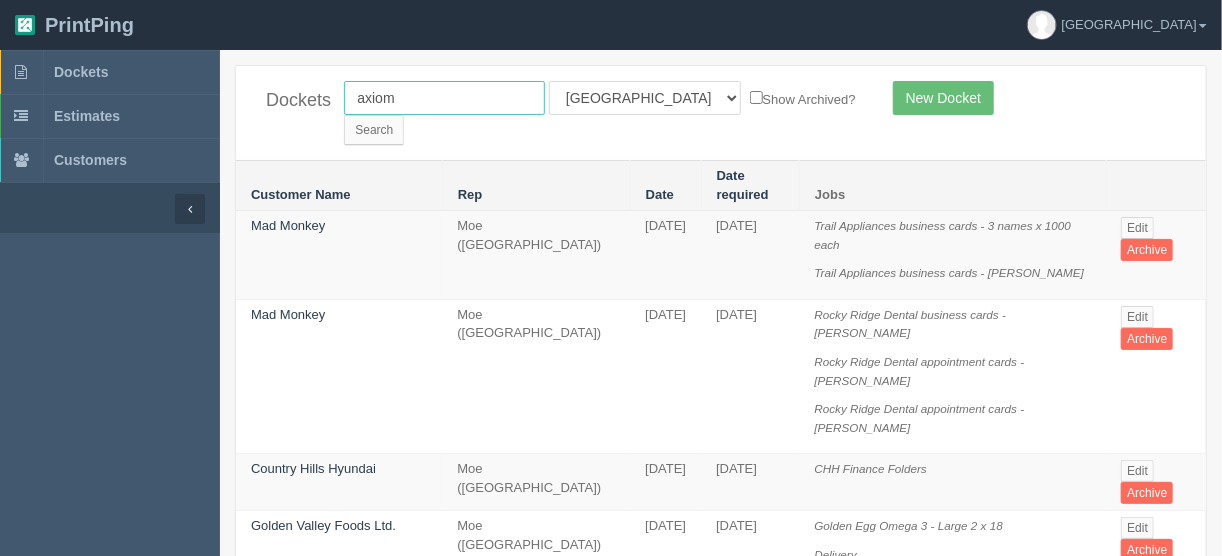 type on "axiom" 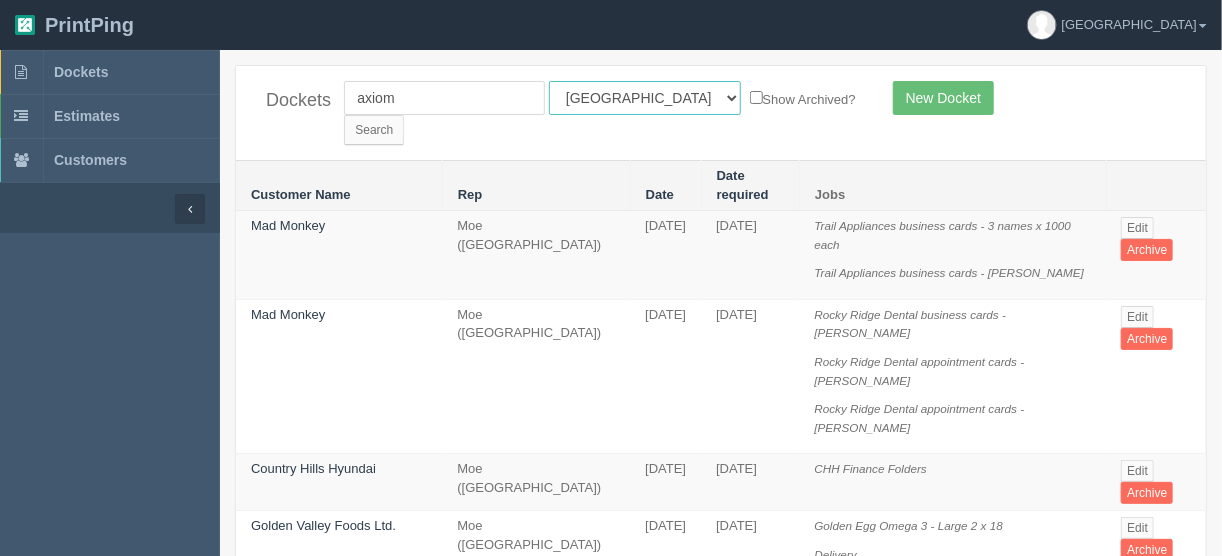 click on "All Users
Ali
Ali Test 1
Aly
Amy
Ankit
Arif
Brandon
Dan
France
Greg
Jim
Mark
Matthew
Mehmud
Mikayla
Moe
Phil
Rebecca
Sam
Stacy
Steve
Viki
Zach
Zack
Zunaid" at bounding box center (645, 98) 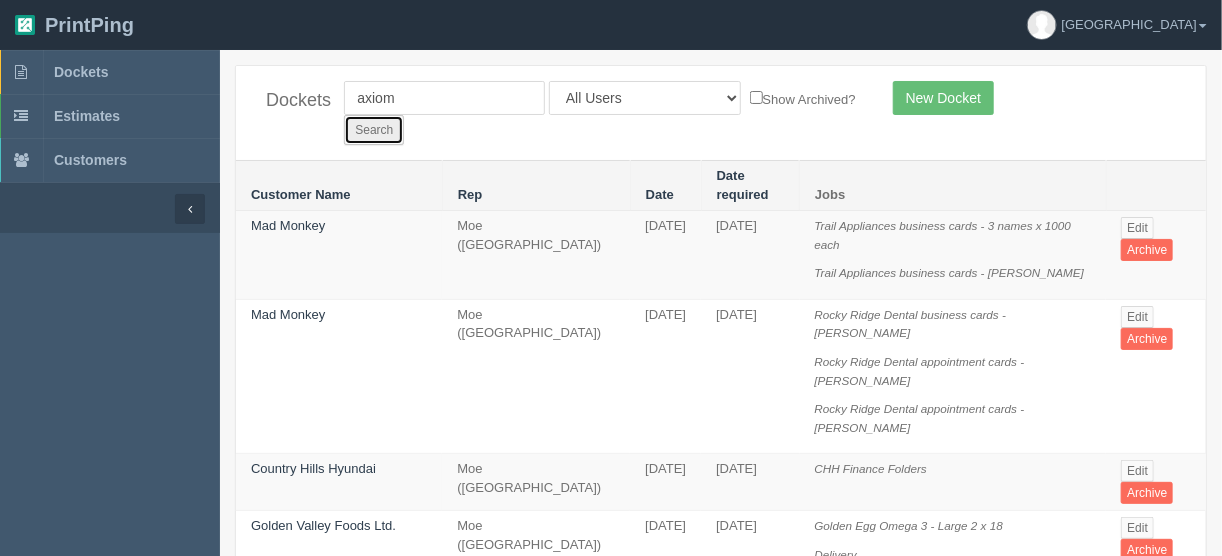 click on "Search" at bounding box center [374, 130] 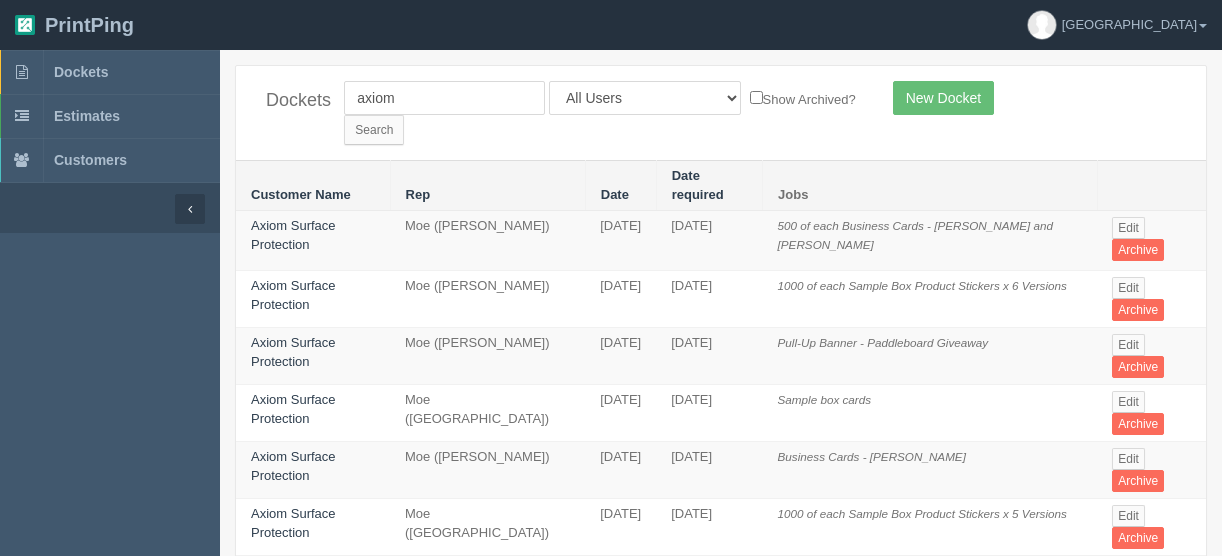 scroll, scrollTop: 0, scrollLeft: 0, axis: both 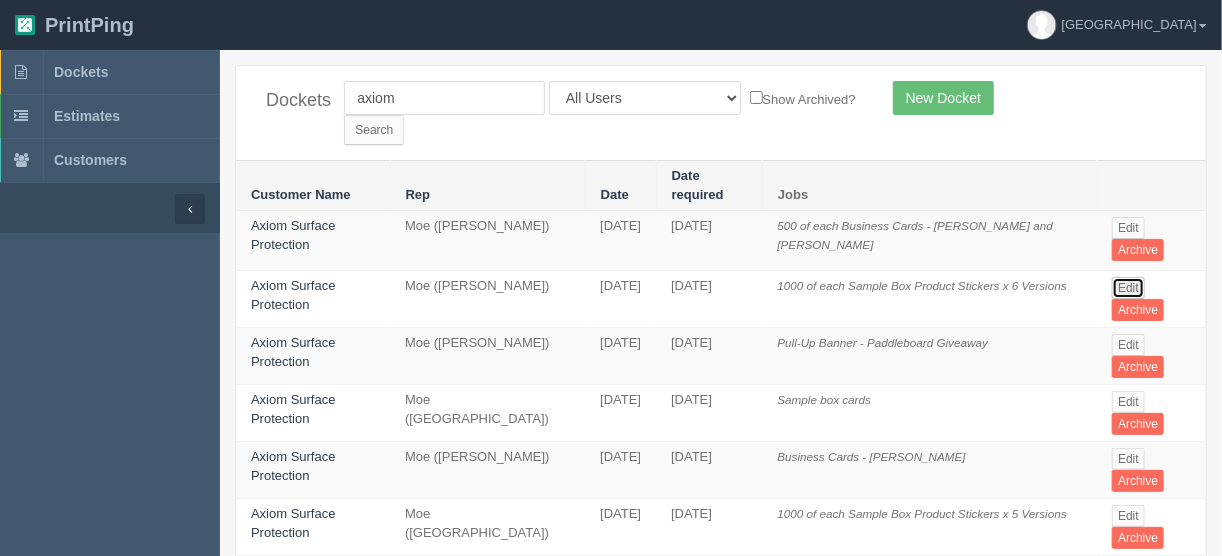 click on "Edit" at bounding box center (1128, 288) 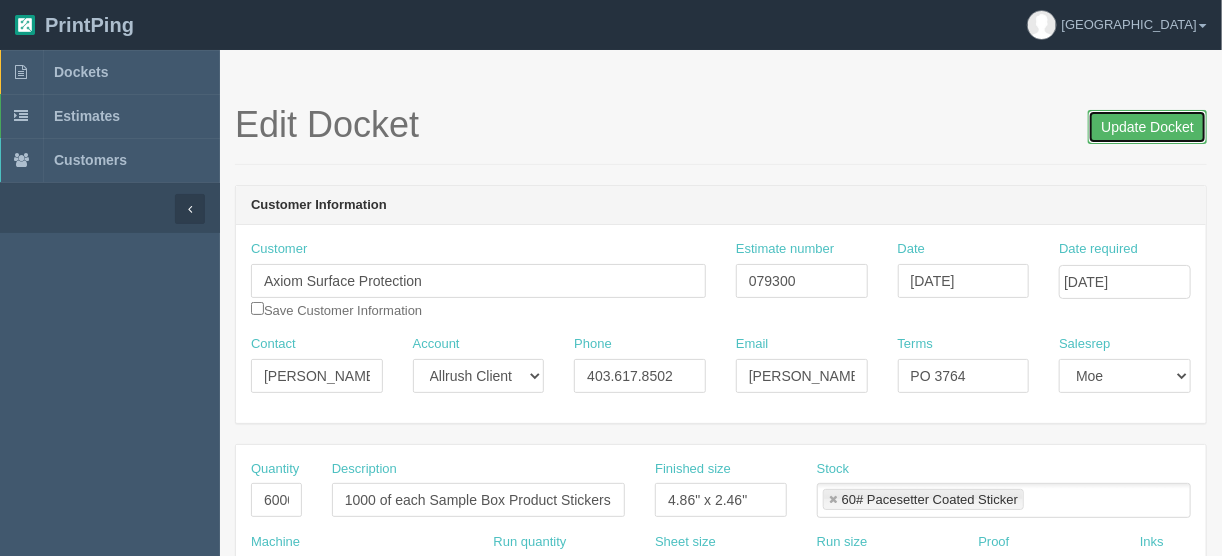 click on "Update Docket" at bounding box center (1147, 127) 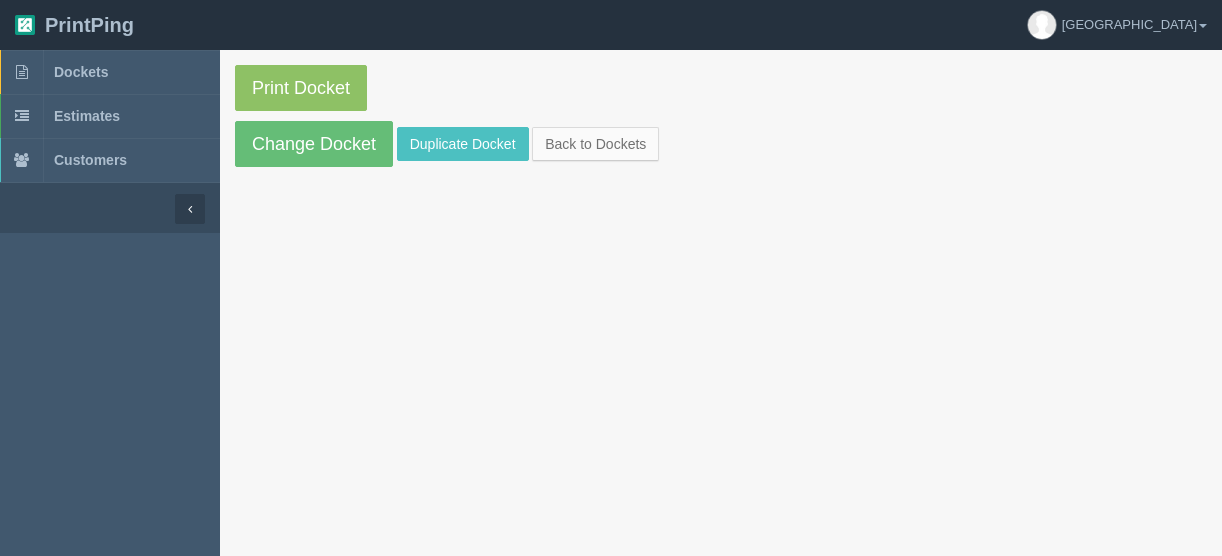 scroll, scrollTop: 0, scrollLeft: 0, axis: both 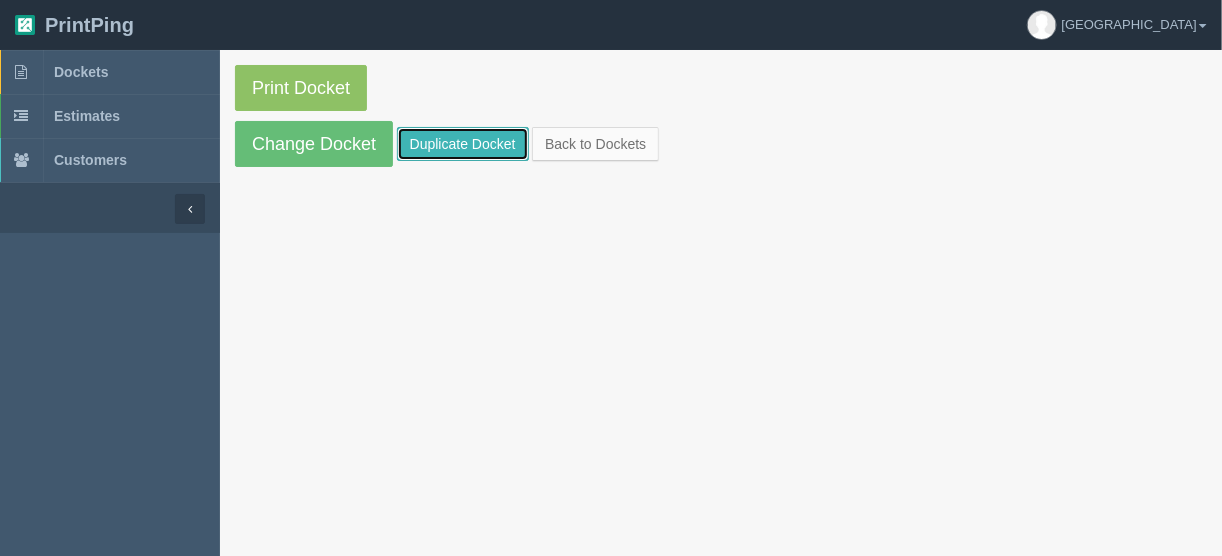 click on "Duplicate Docket" at bounding box center [463, 144] 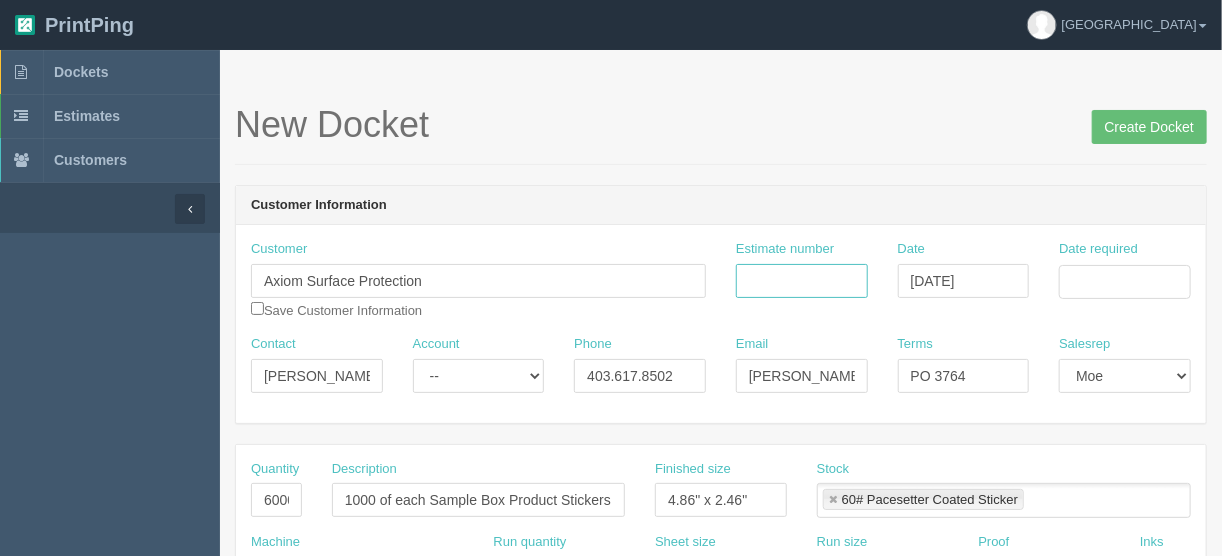 drag, startPoint x: 806, startPoint y: 273, endPoint x: 785, endPoint y: 292, distance: 28.319605 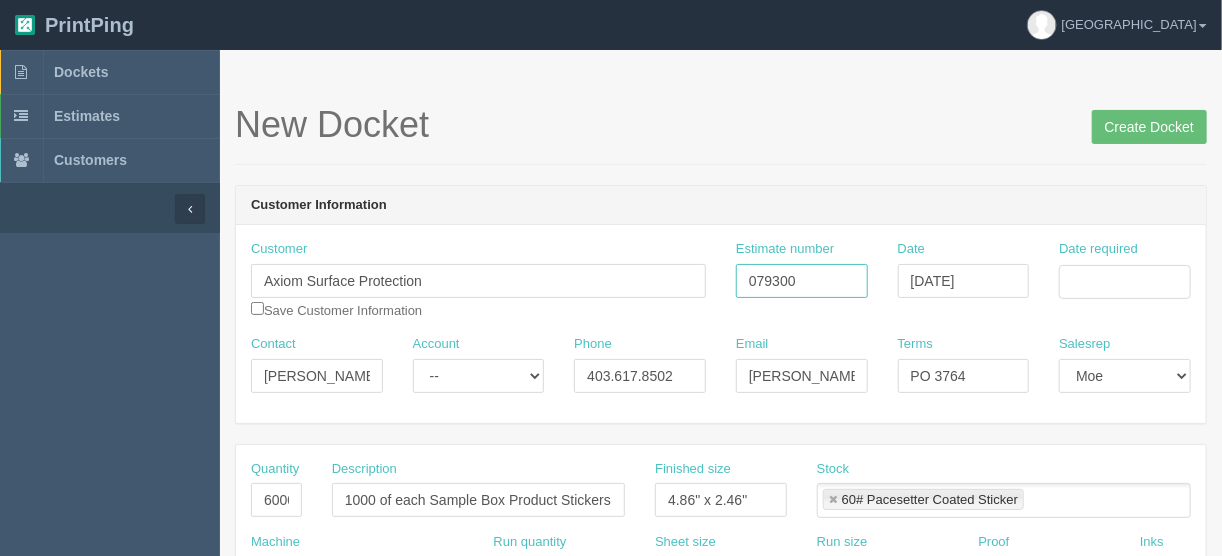 type on "079300" 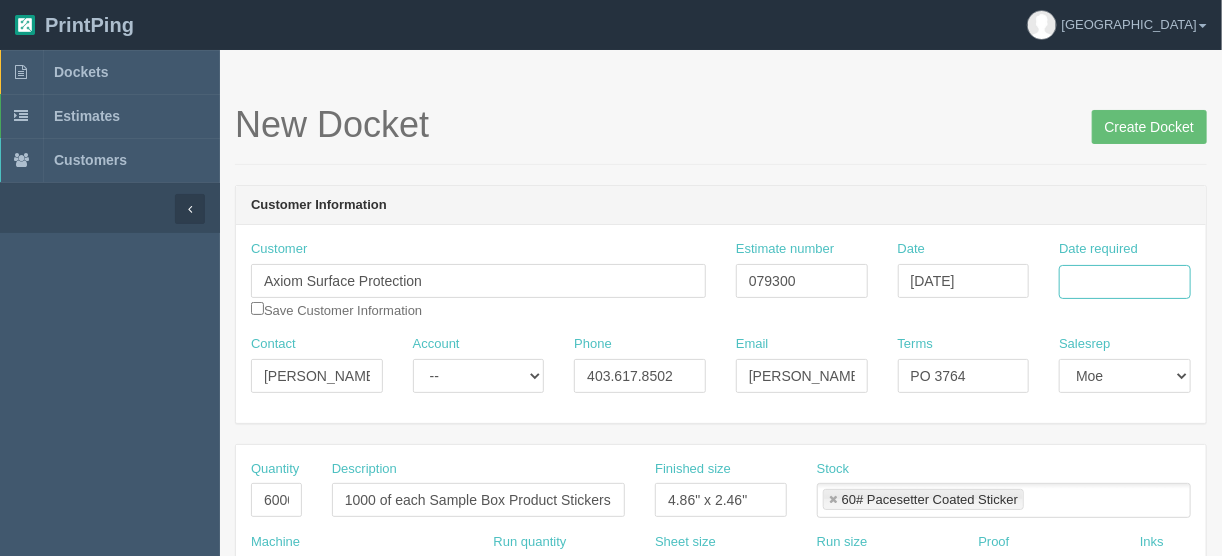 click on "Date required" at bounding box center (1125, 282) 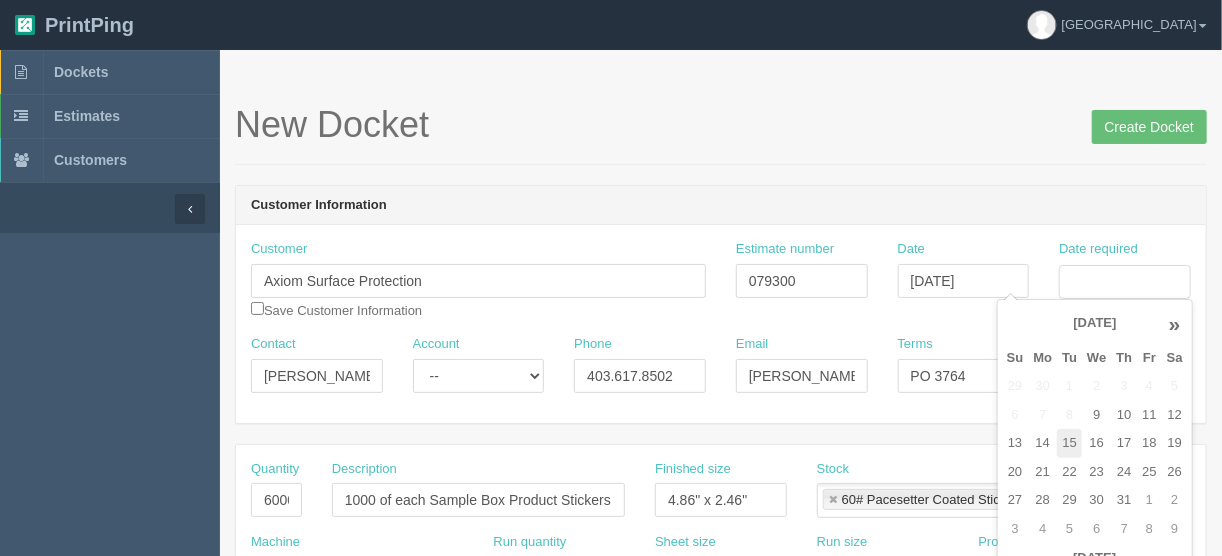 click on "15" at bounding box center (1069, 443) 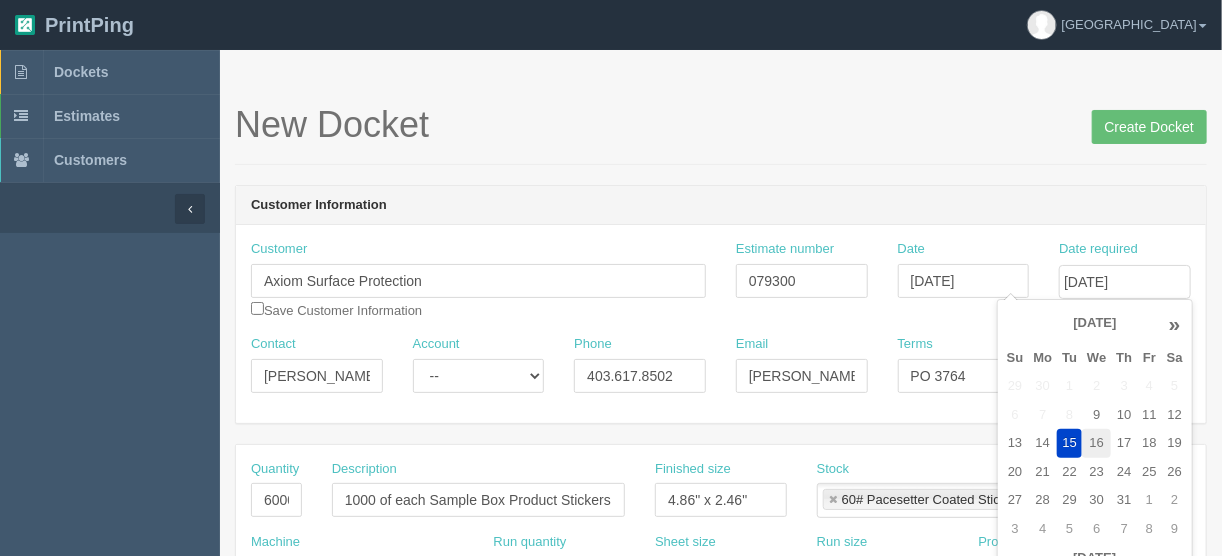 click on "16" at bounding box center [1096, 443] 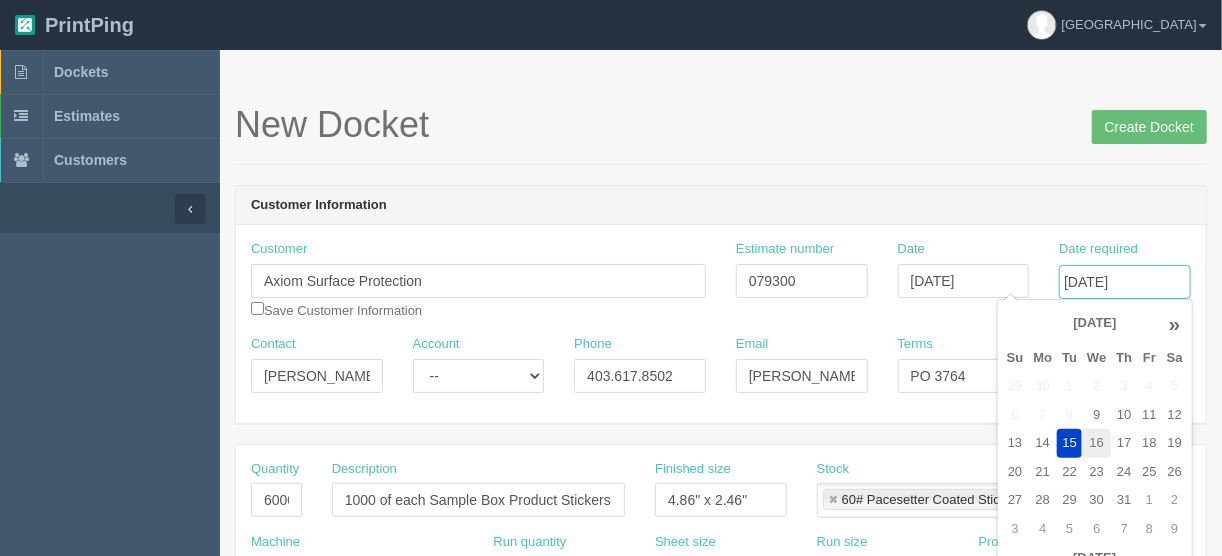 type on "July 16, 2025" 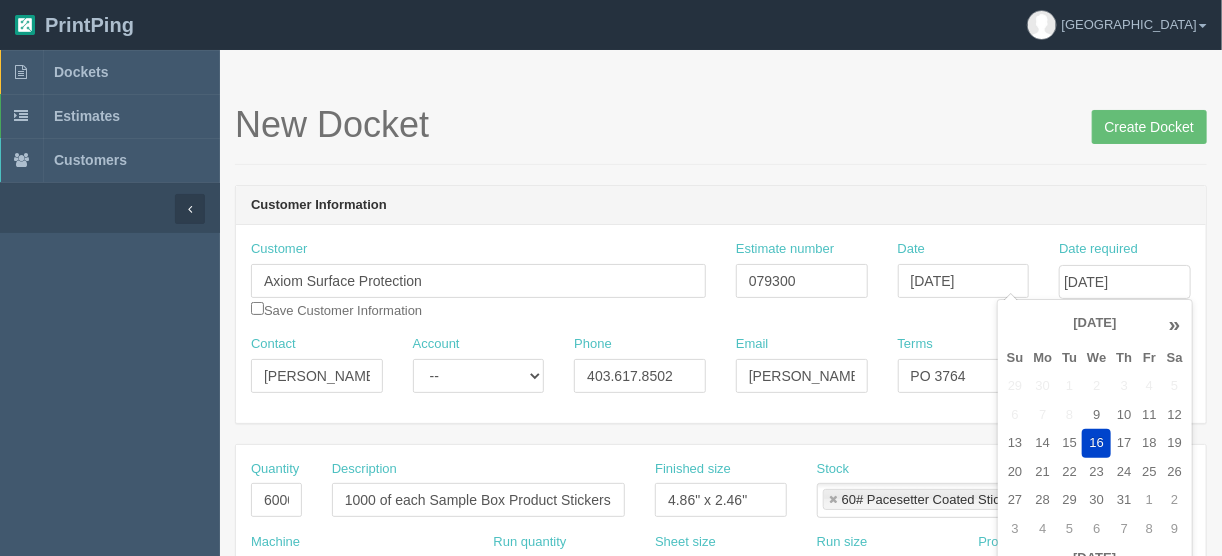 click on "New Docket
Create Docket
Customer Information
Customer
Axiom Surface Protection
Save Customer Information
Estimate number
079300
Date
July 14, 2025
Date required
July 16, 2025
Contact
Jarvis Legg
Account
--
Existing Client
Allrush Client
Rep Client
Phone
403.617.8502
Email
jarvis@axiomsp.ca
Terms
PO 3764
Salesrep
Mark
Mikayla
Aly
Stacy
Rebecca" at bounding box center (721, 945) 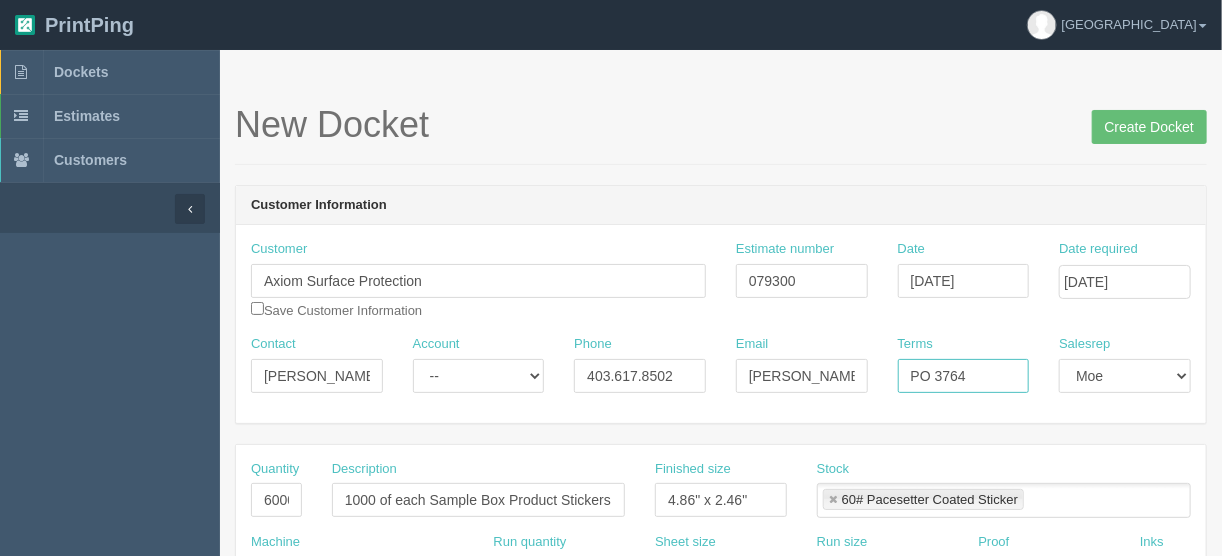 click on "PO 3764" at bounding box center (964, 376) 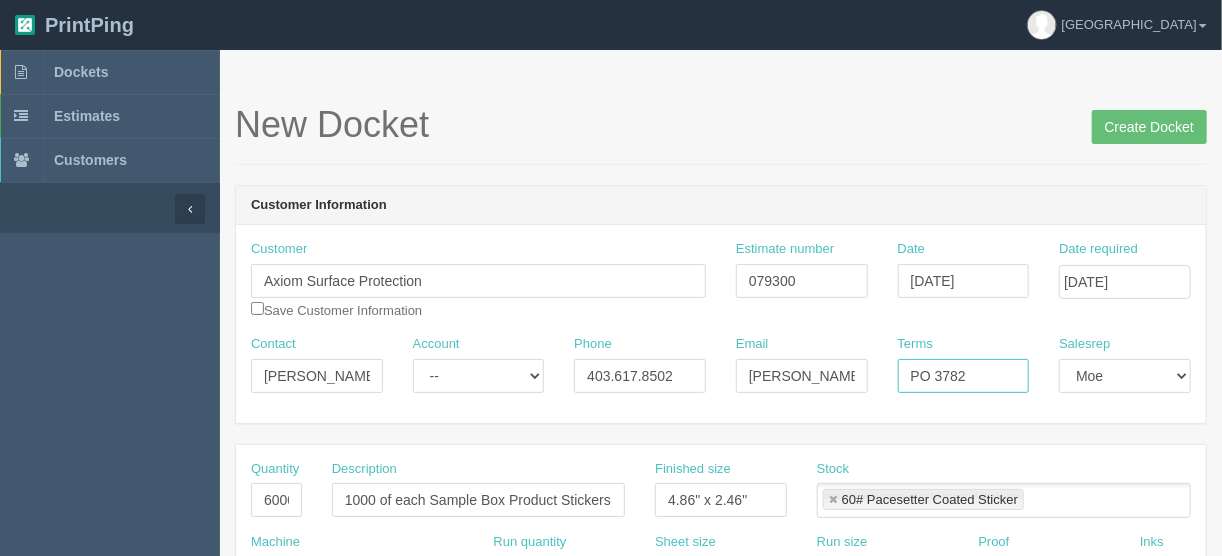 type on "PO 3782" 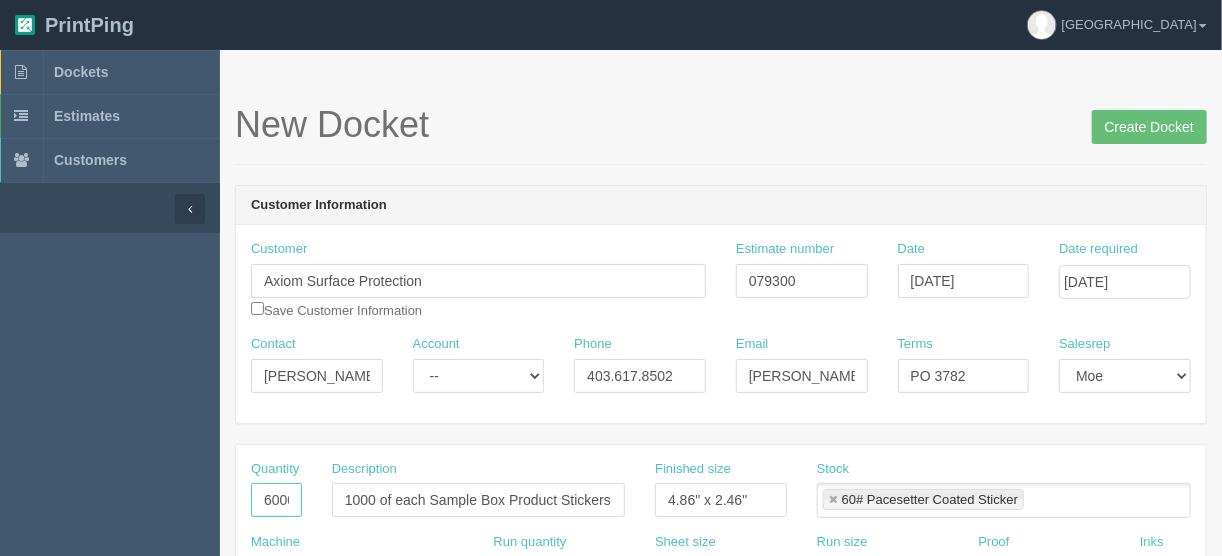 drag, startPoint x: 268, startPoint y: 496, endPoint x: 210, endPoint y: 500, distance: 58.137768 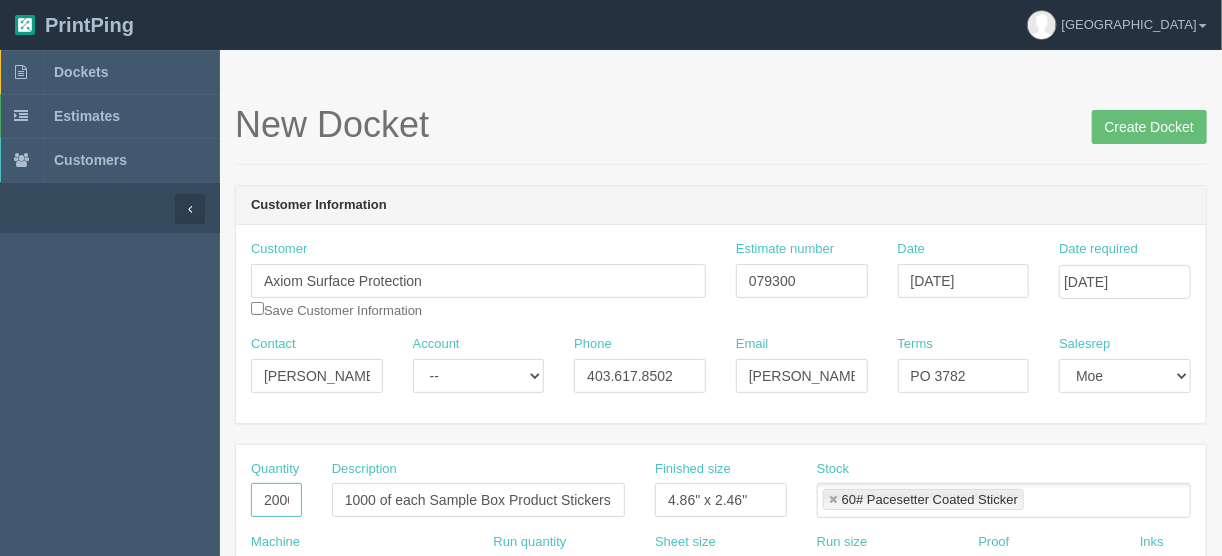 type on "2000" 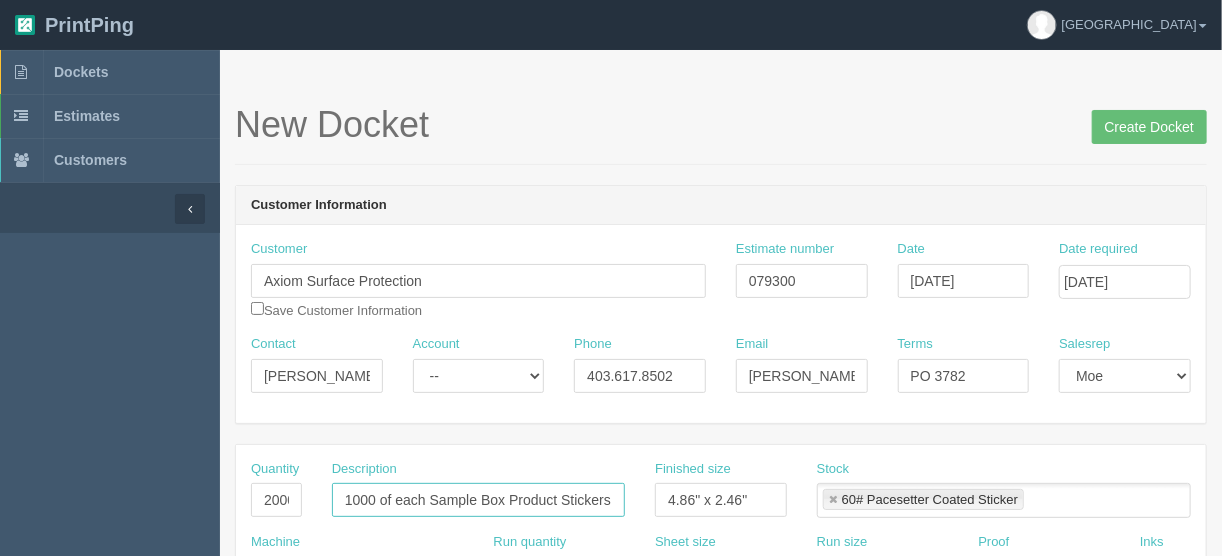 click on "1000 of each Sample Box Product Stickers x 6 Versions" at bounding box center [478, 500] 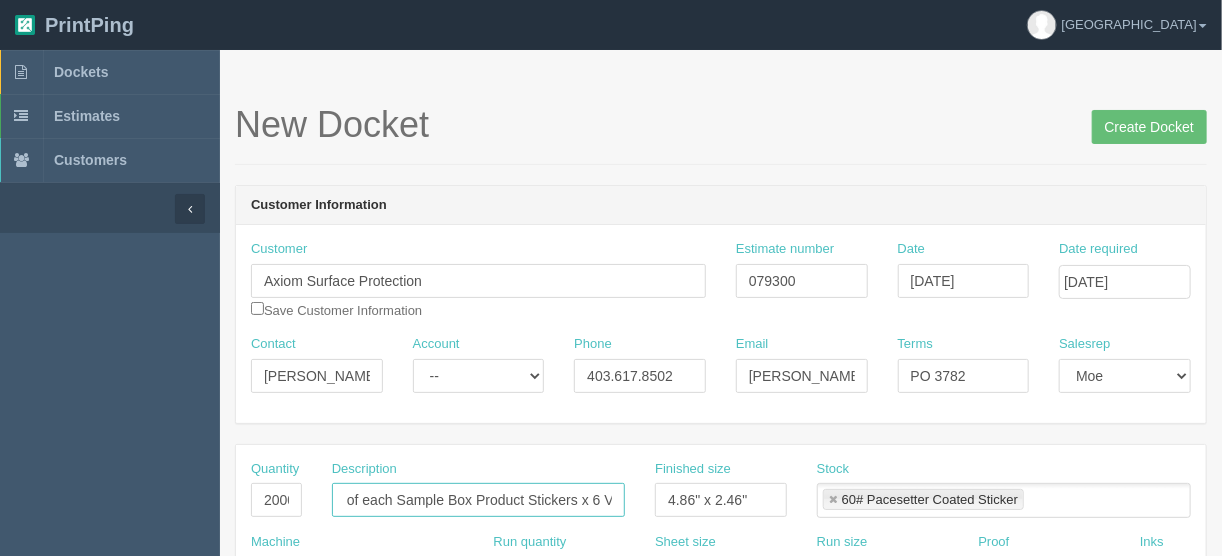 scroll, scrollTop: 0, scrollLeft: 78, axis: horizontal 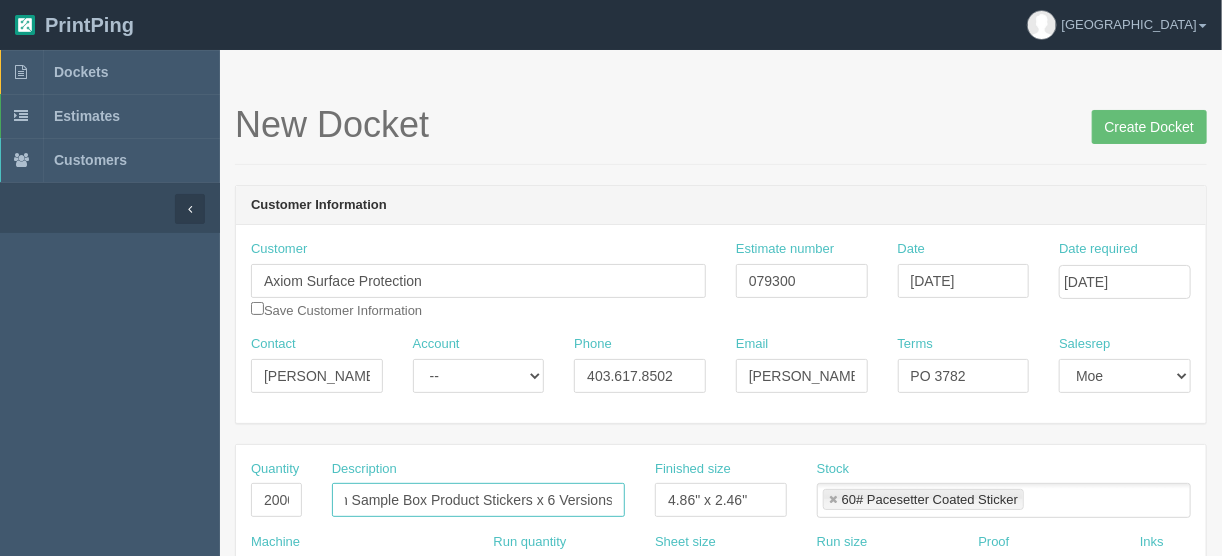 click on "1000 of each Sample Box Product Stickers x 6 Versions" at bounding box center [478, 500] 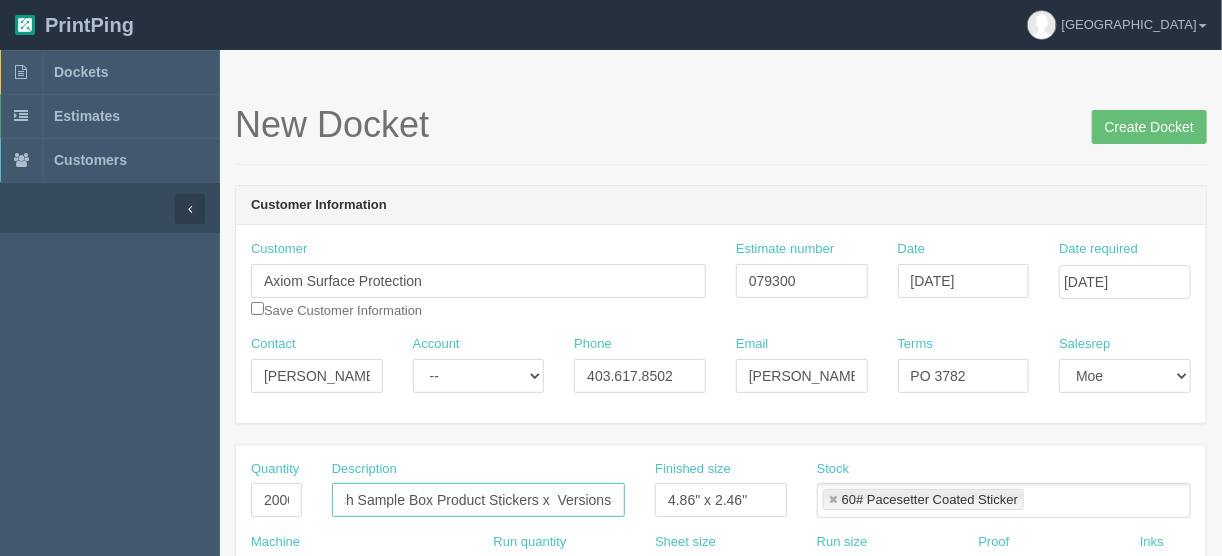 scroll, scrollTop: 0, scrollLeft: 70, axis: horizontal 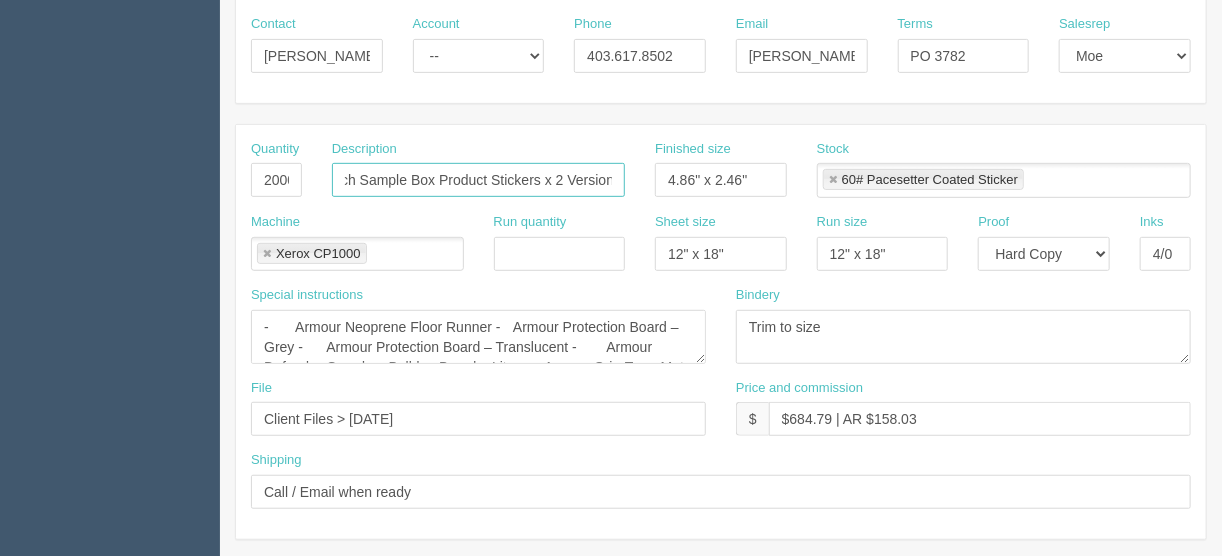 type on "1000 of each Sample Box Product Stickers x 2 Versions" 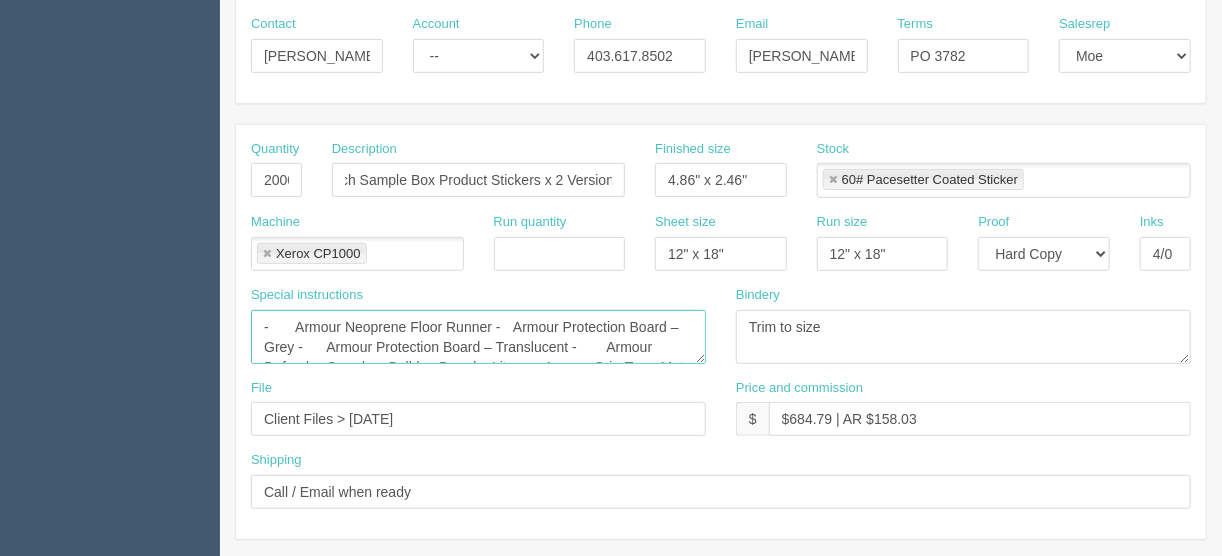 scroll, scrollTop: 0, scrollLeft: 0, axis: both 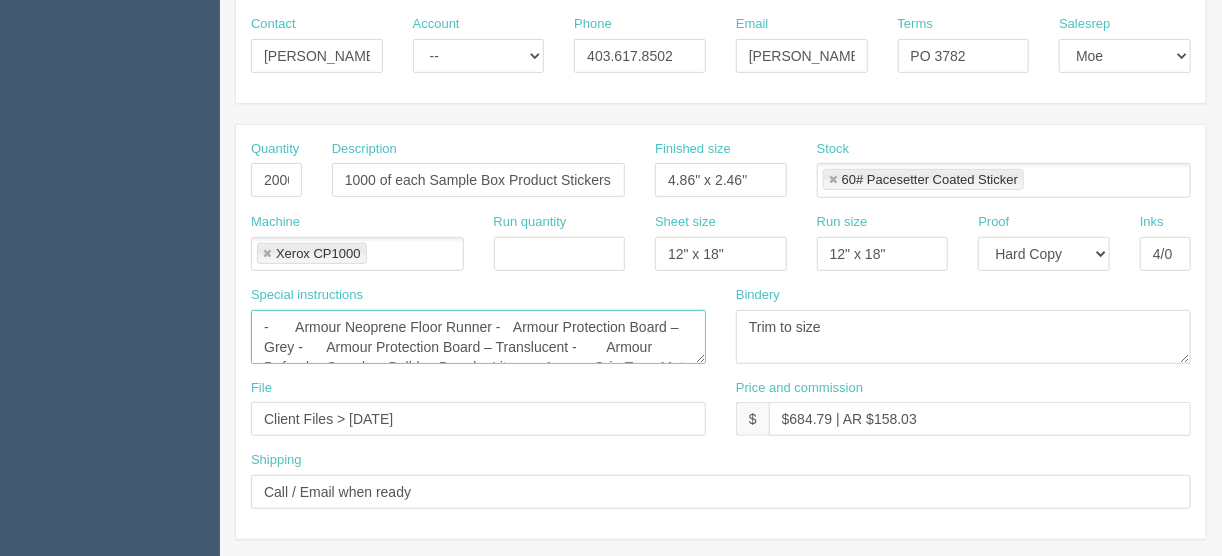 drag, startPoint x: 269, startPoint y: 349, endPoint x: 243, endPoint y: 279, distance: 74.672615 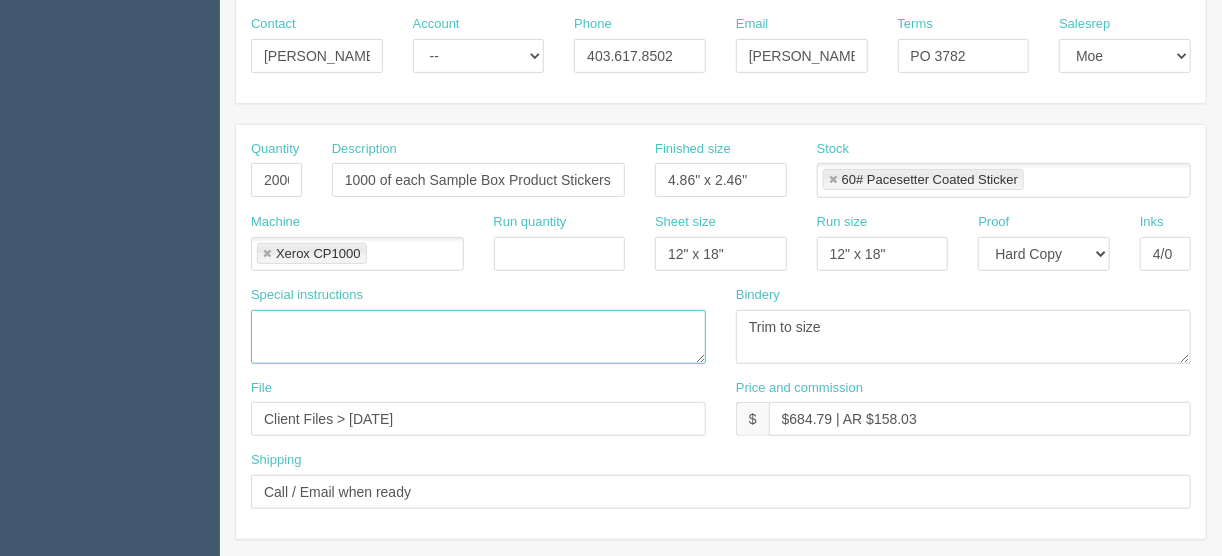 type 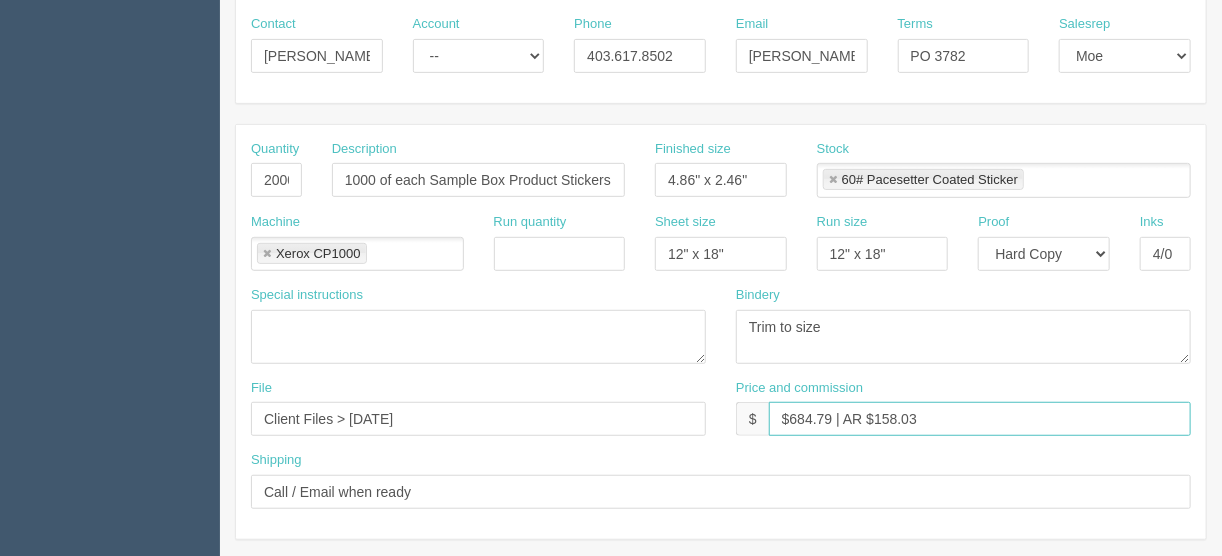 drag, startPoint x: 830, startPoint y: 408, endPoint x: 789, endPoint y: 418, distance: 42.201897 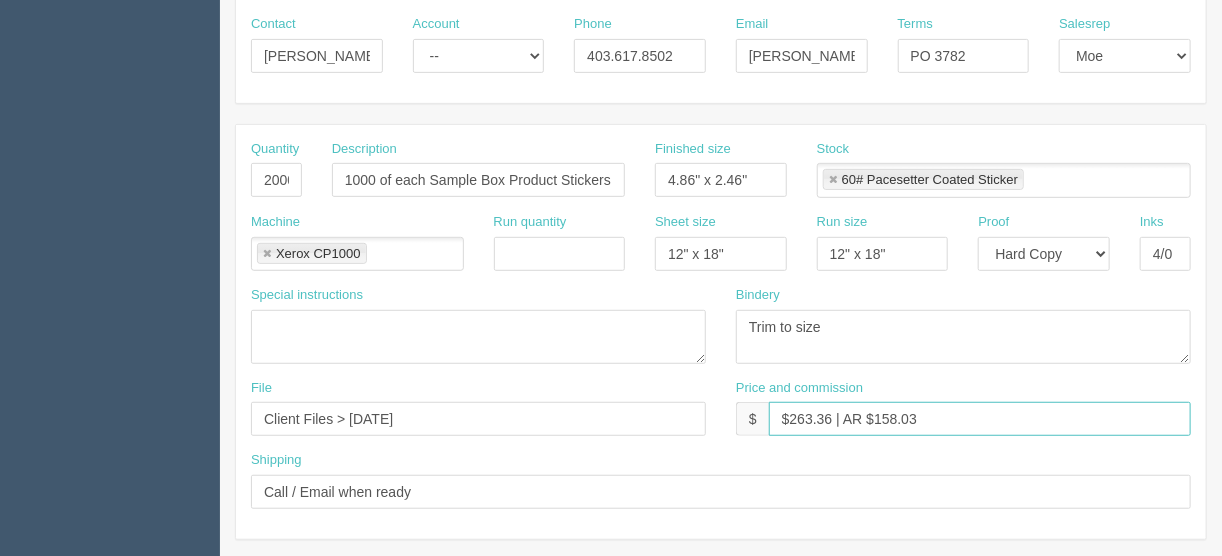 type on "$263.36 | AR $158.03" 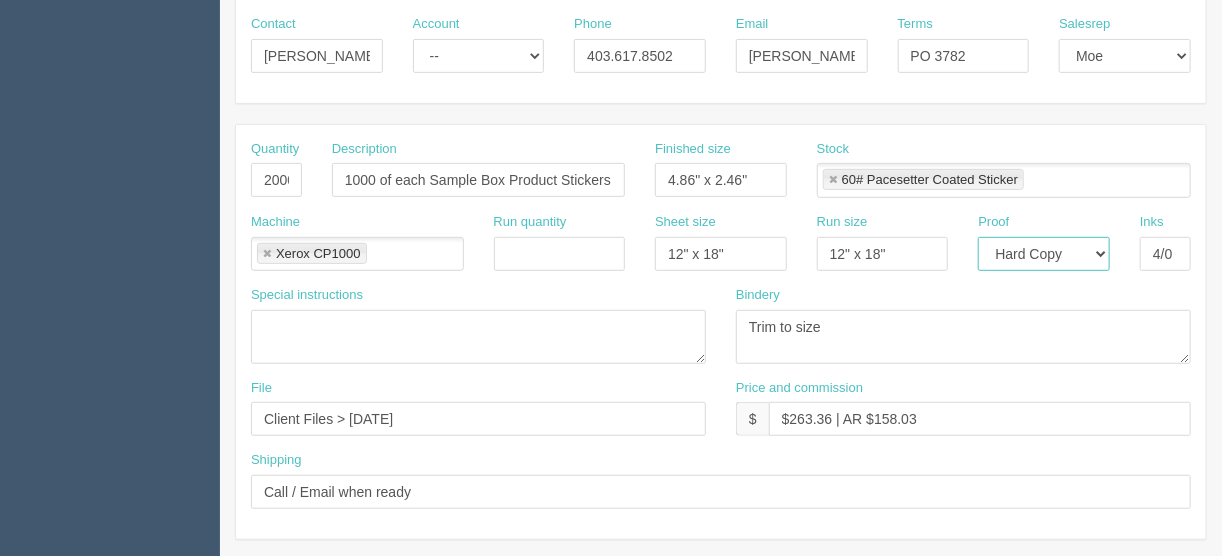 click on "--
Email
Hard Copy" at bounding box center (1044, 254) 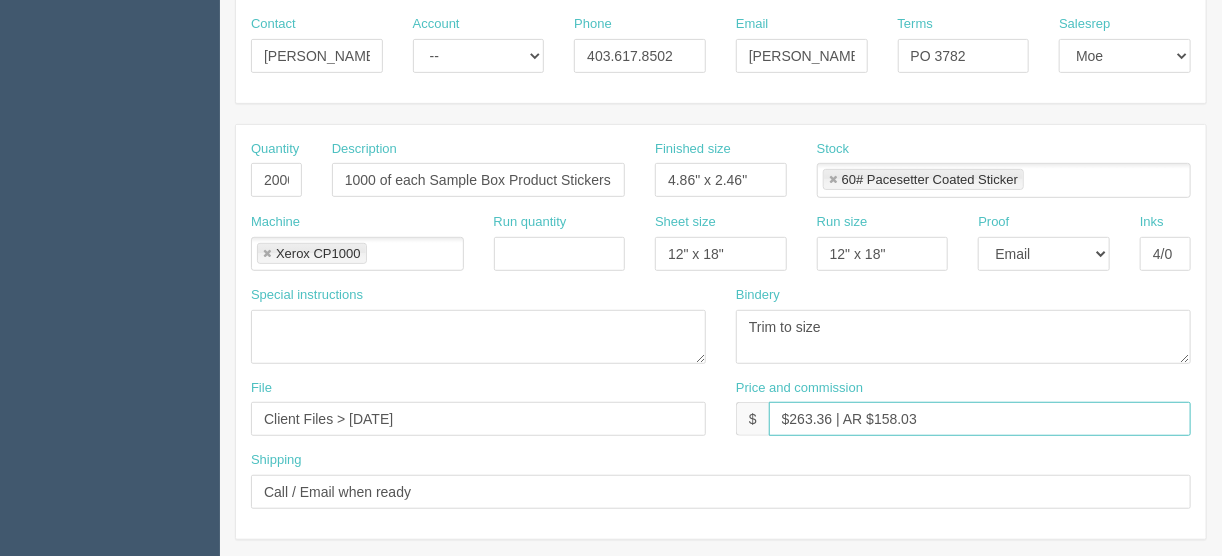 drag, startPoint x: 983, startPoint y: 419, endPoint x: 994, endPoint y: 429, distance: 14.866069 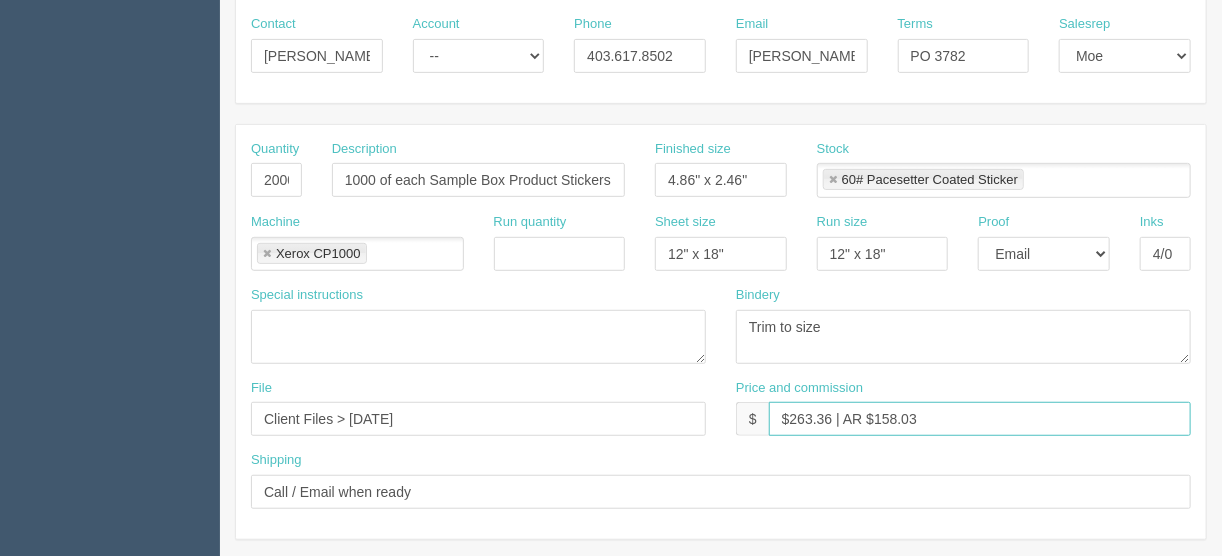 drag, startPoint x: 916, startPoint y: 412, endPoint x: 877, endPoint y: 414, distance: 39.051247 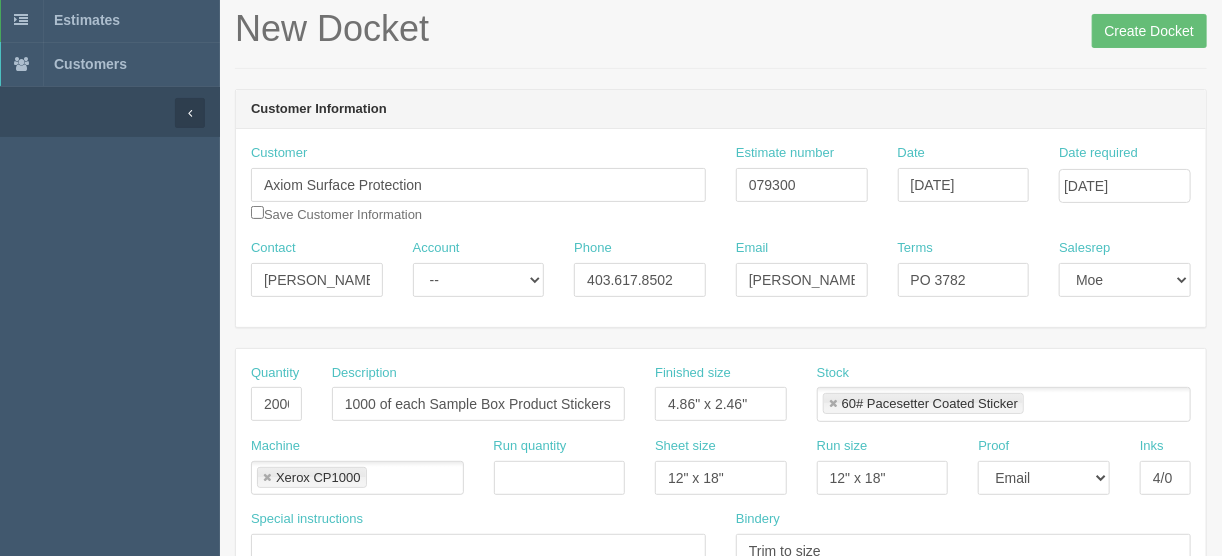 scroll, scrollTop: 0, scrollLeft: 0, axis: both 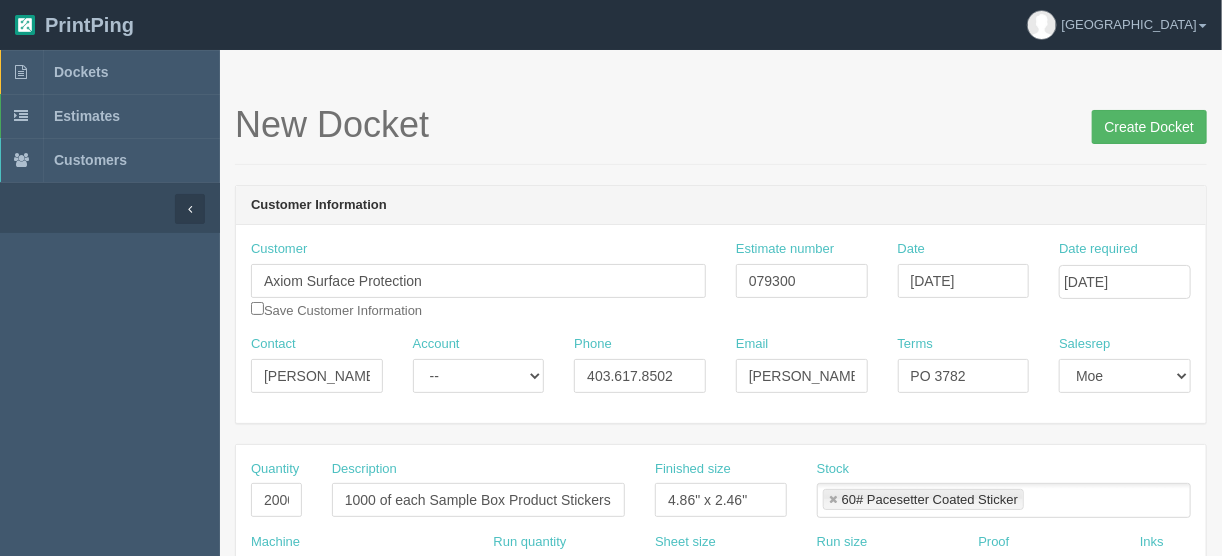 type on "$263.36 | AR $60.77" 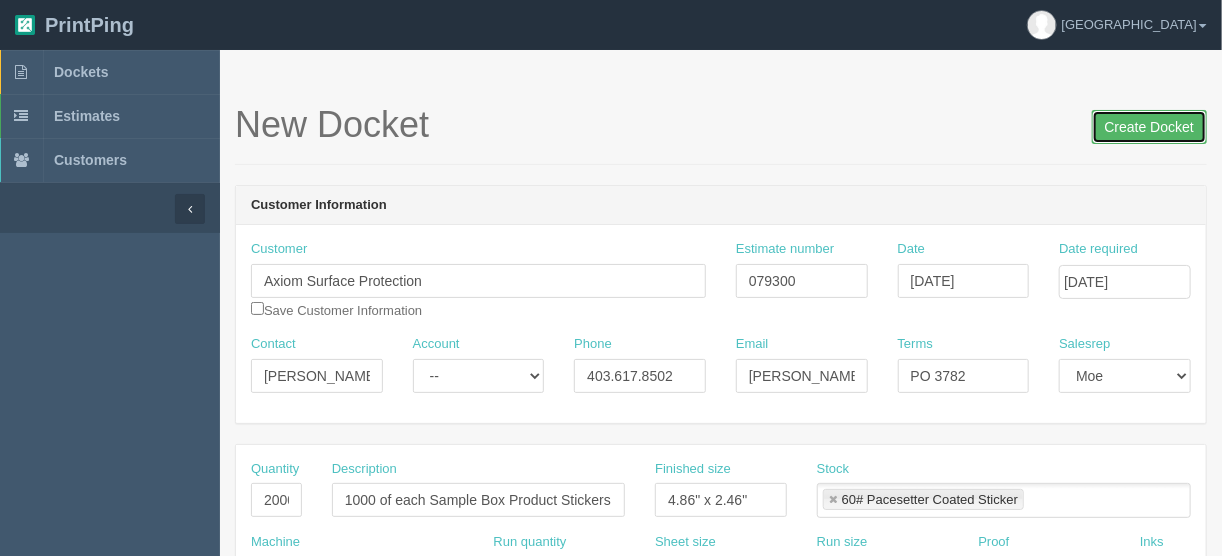 click on "Create Docket" at bounding box center (1149, 127) 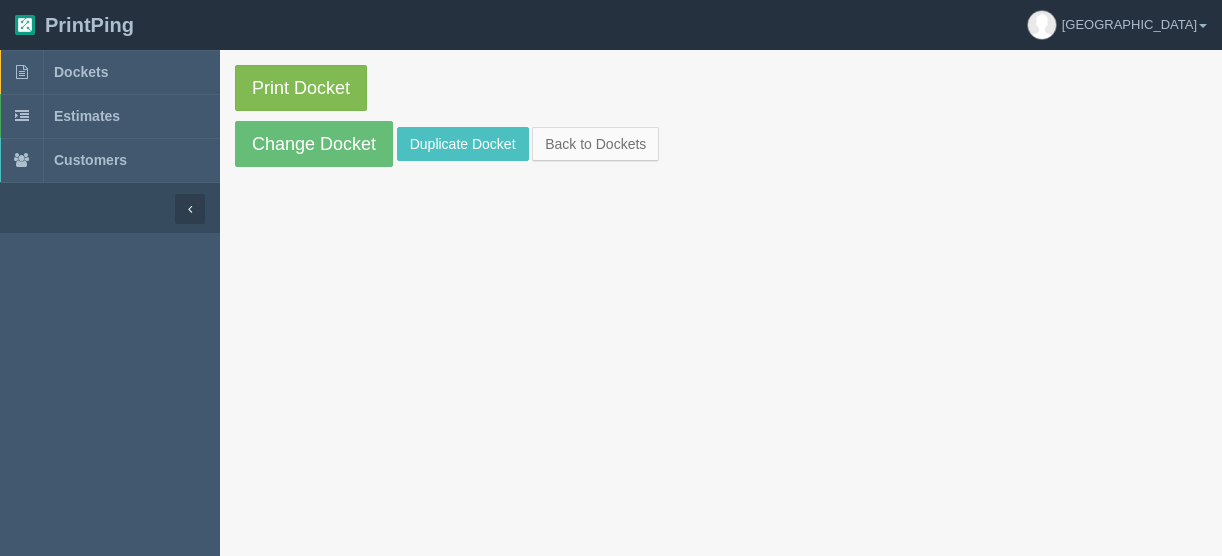 scroll, scrollTop: 0, scrollLeft: 0, axis: both 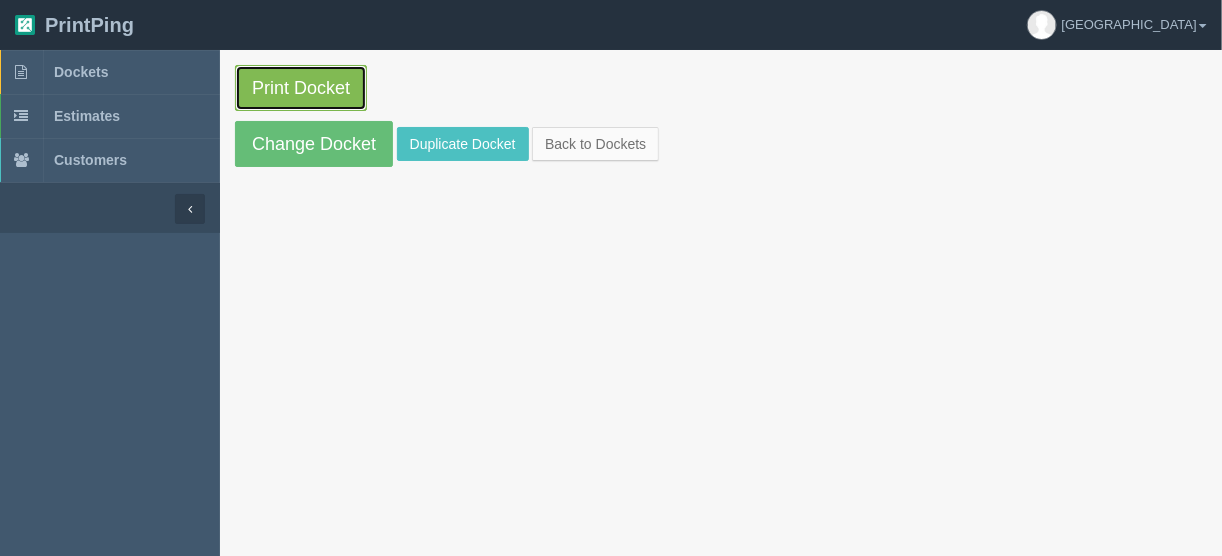 click on "Print Docket" at bounding box center (301, 88) 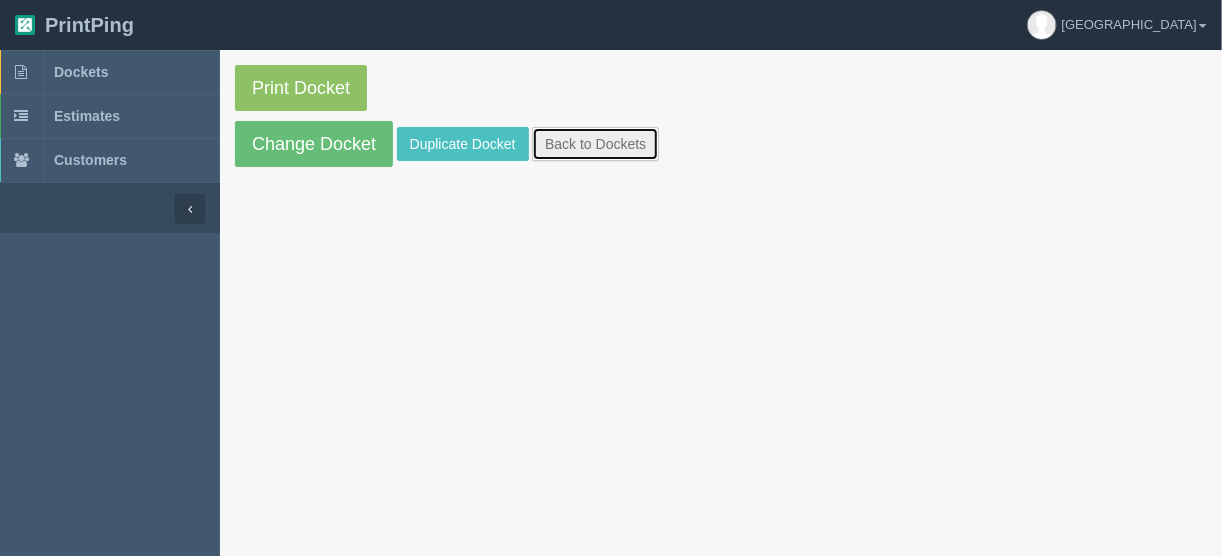 click on "Back to Dockets" at bounding box center [595, 144] 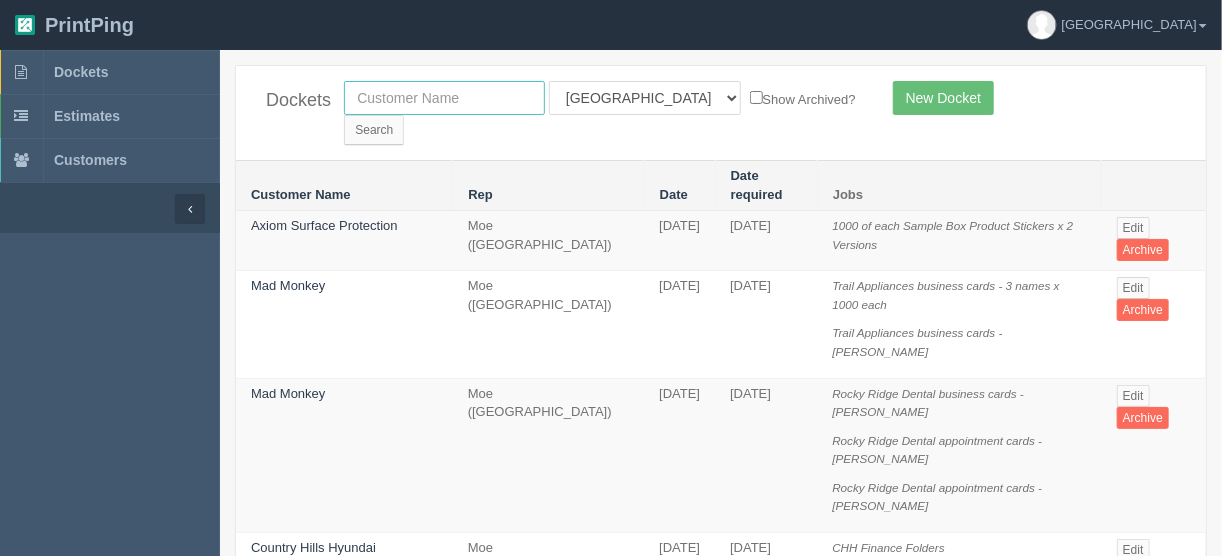 click at bounding box center [444, 98] 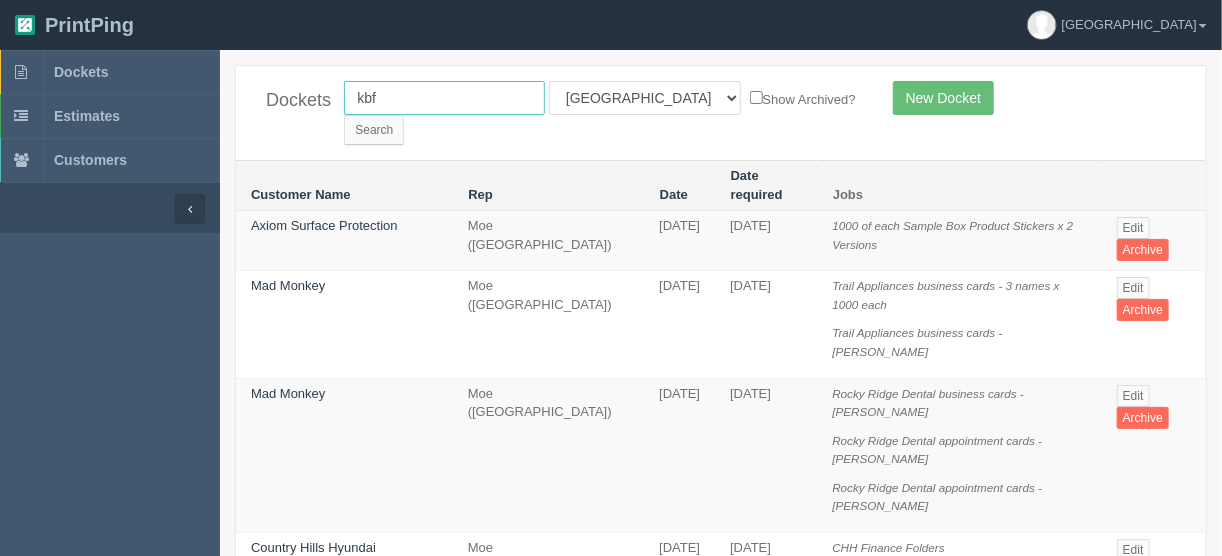 type on "kbf" 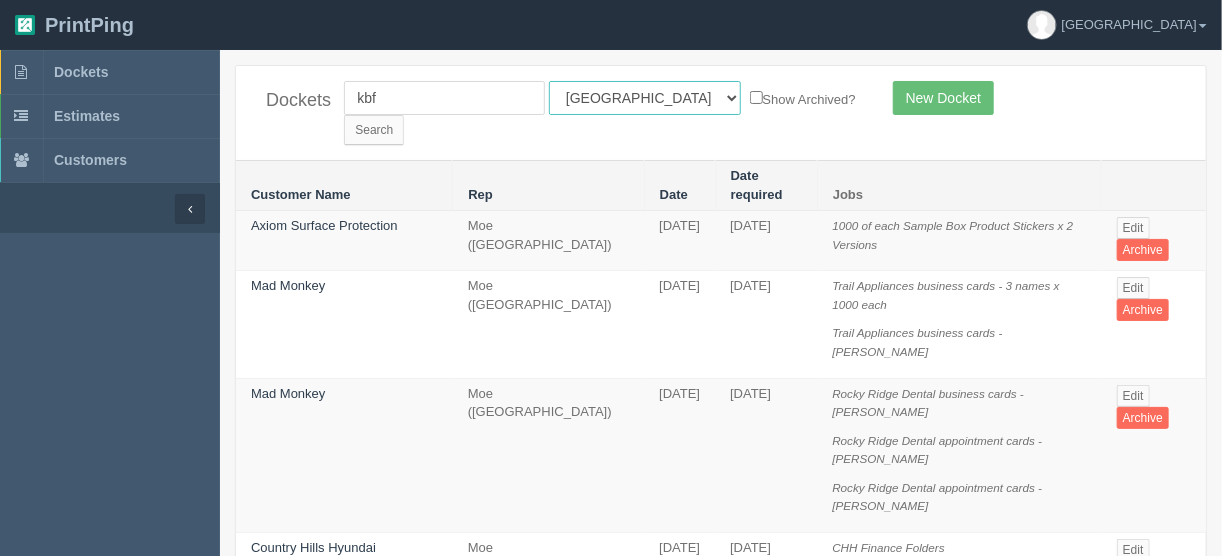 click on "All Users
Ali
Ali Test 1
Aly
Amy
Ankit
Arif
Brandon
Dan
France
Greg
Jim
Mark
Matthew
Mehmud
Mikayla
Moe
Phil
Rebecca
Sam
Stacy
Steve
Viki
Zach
Zack
Zunaid" at bounding box center (645, 98) 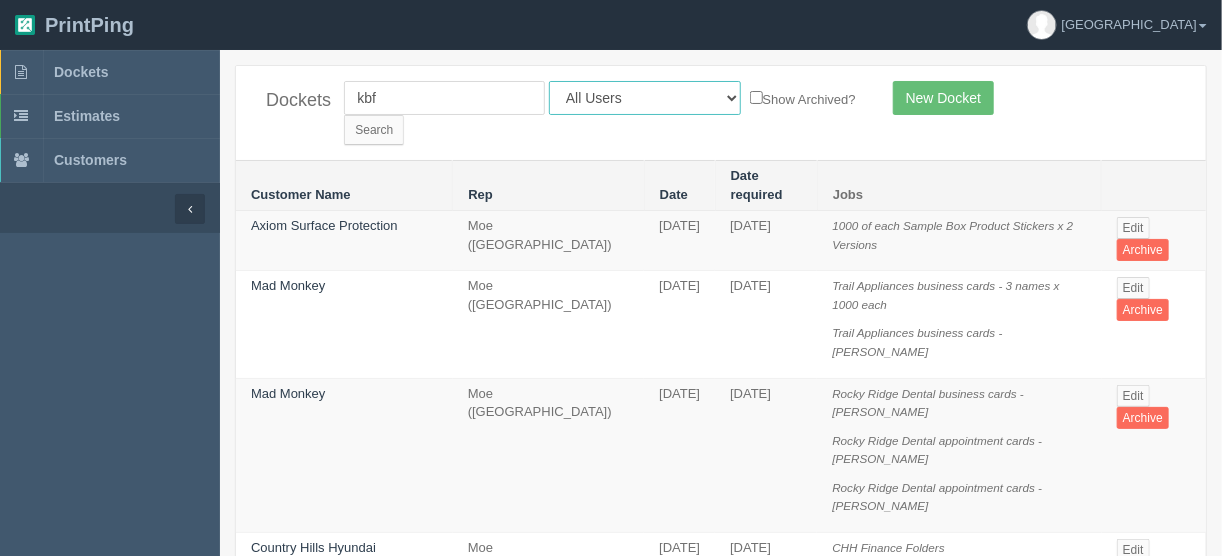 click on "All Users
Ali
Ali Test 1
Aly
Amy
Ankit
Arif
Brandon
Dan
France
Greg
Jim
Mark
Matthew
Mehmud
Mikayla
Moe
Phil
Rebecca
Sam
Stacy
Steve
Viki
Zach
Zack
Zunaid" at bounding box center [645, 98] 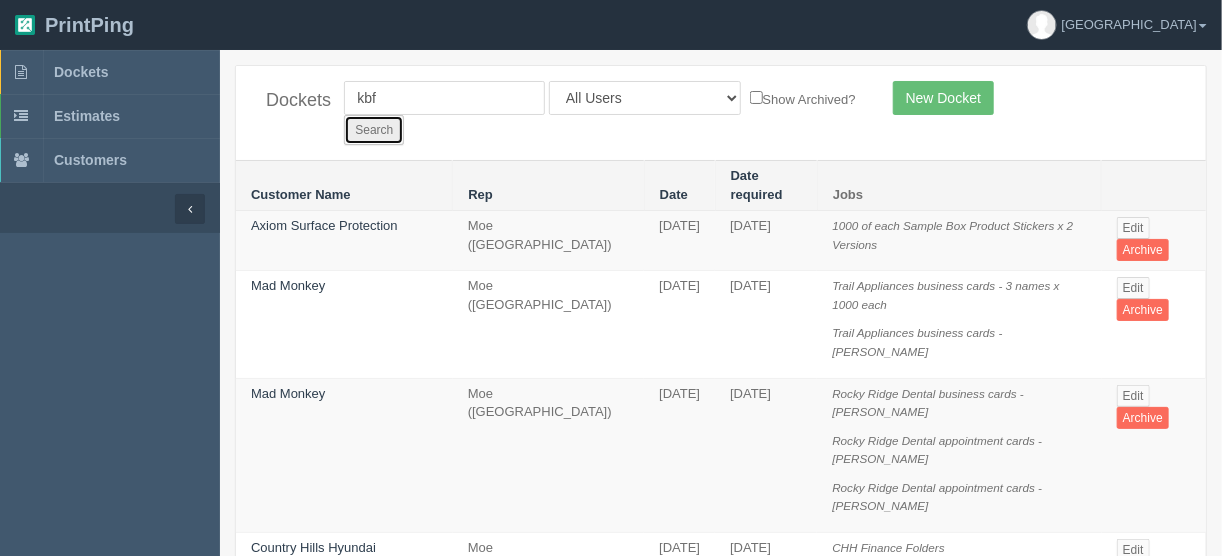 click on "Search" at bounding box center (374, 130) 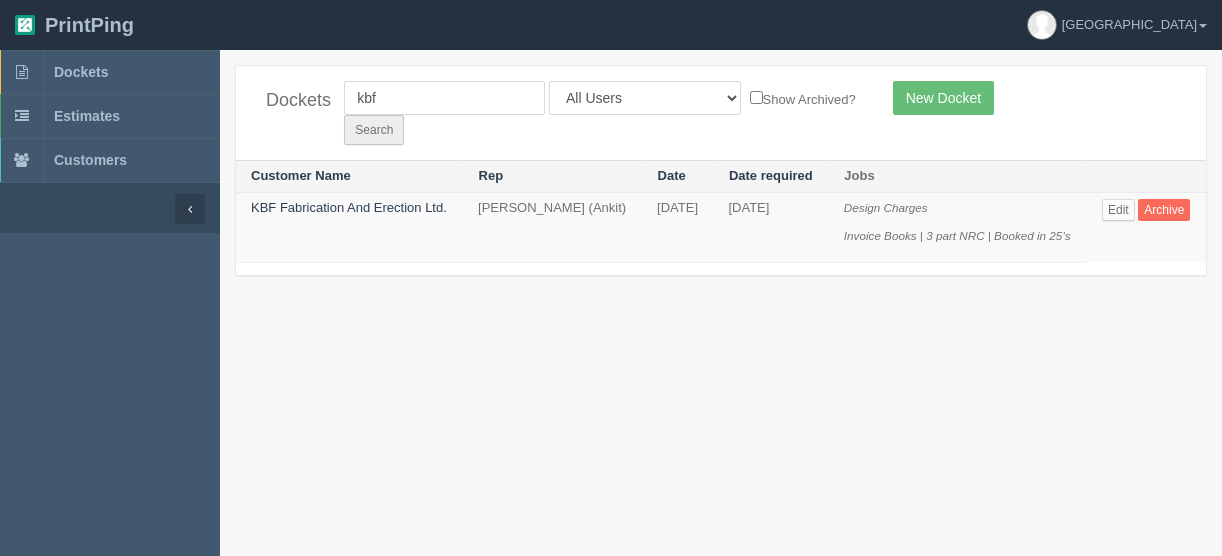 scroll, scrollTop: 0, scrollLeft: 0, axis: both 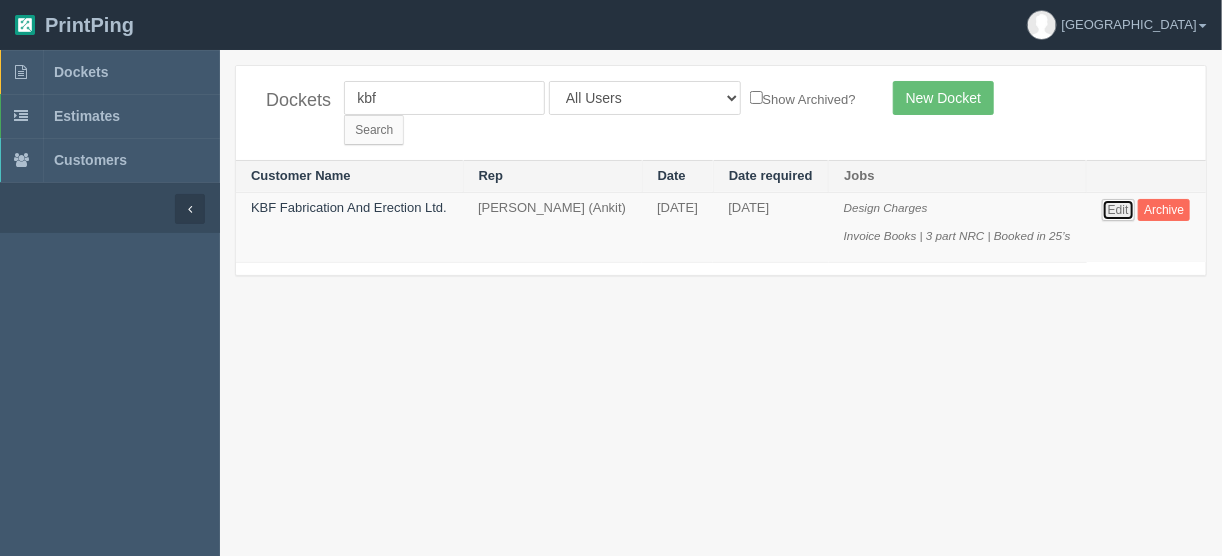 click on "Edit" at bounding box center (1118, 210) 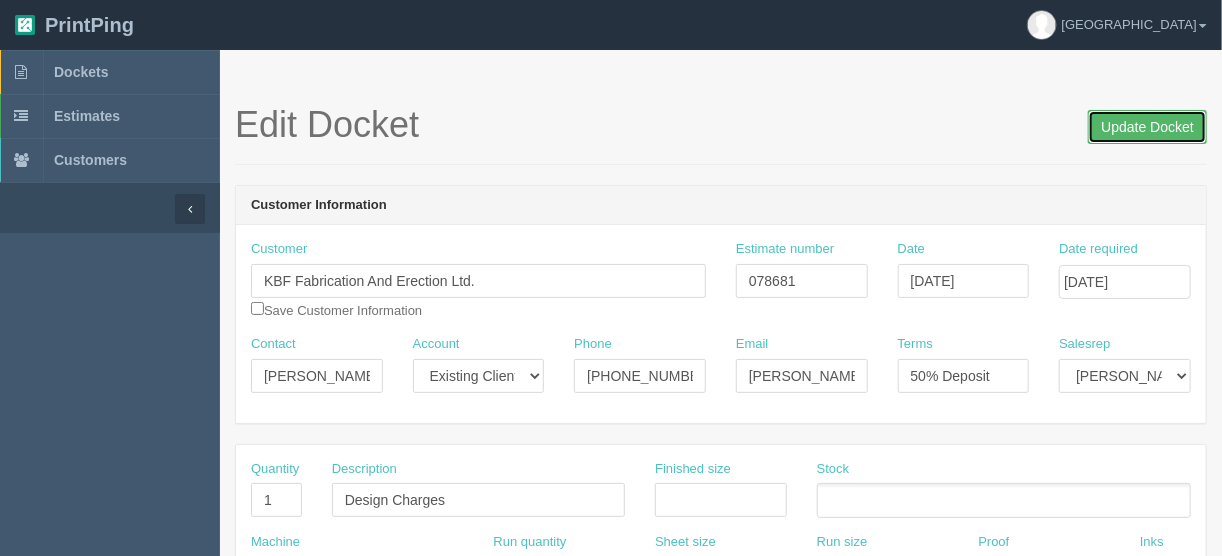click on "Update Docket" at bounding box center (1147, 127) 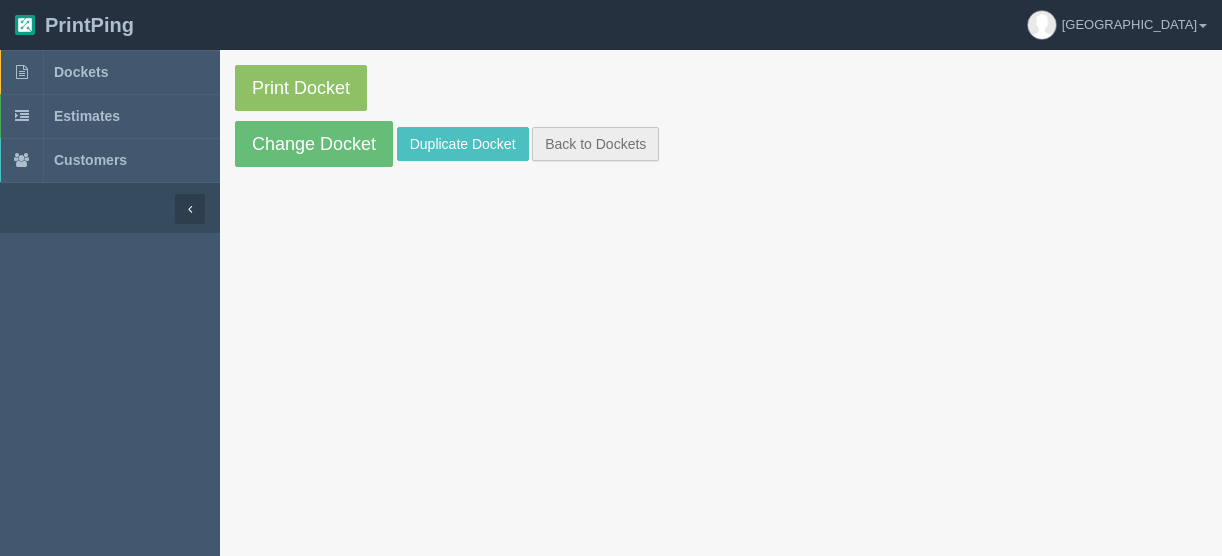 scroll, scrollTop: 0, scrollLeft: 0, axis: both 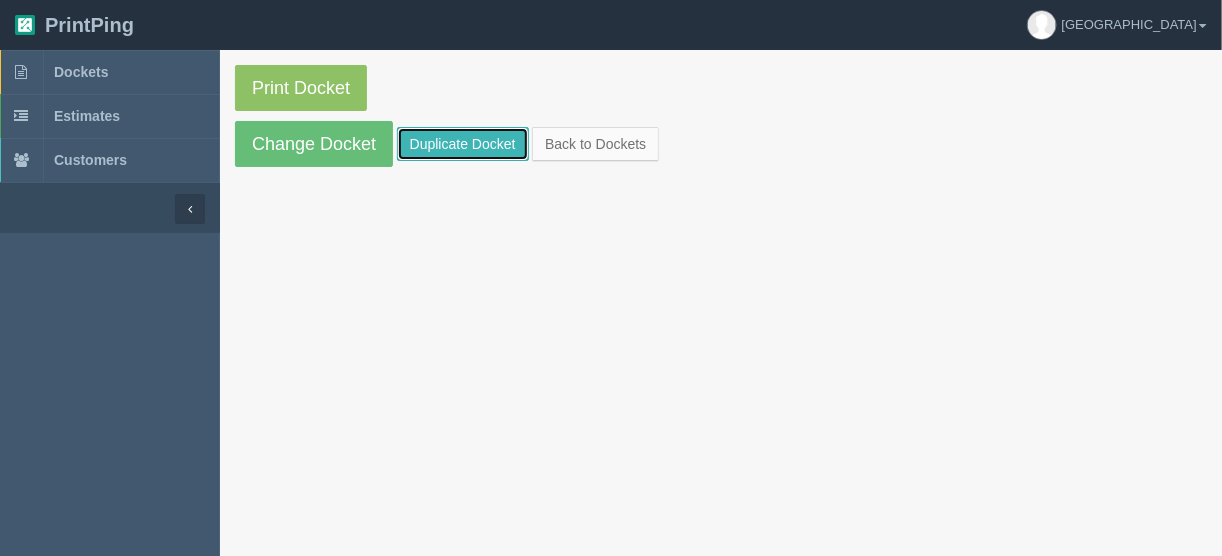 click on "Duplicate Docket" at bounding box center (463, 144) 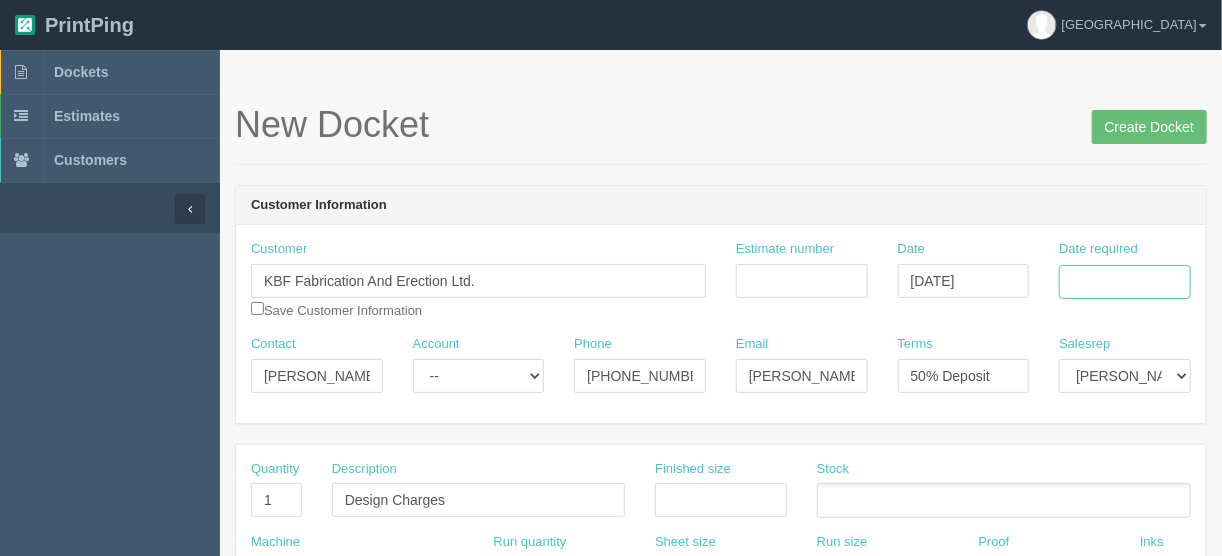 click on "Date required" at bounding box center [1125, 282] 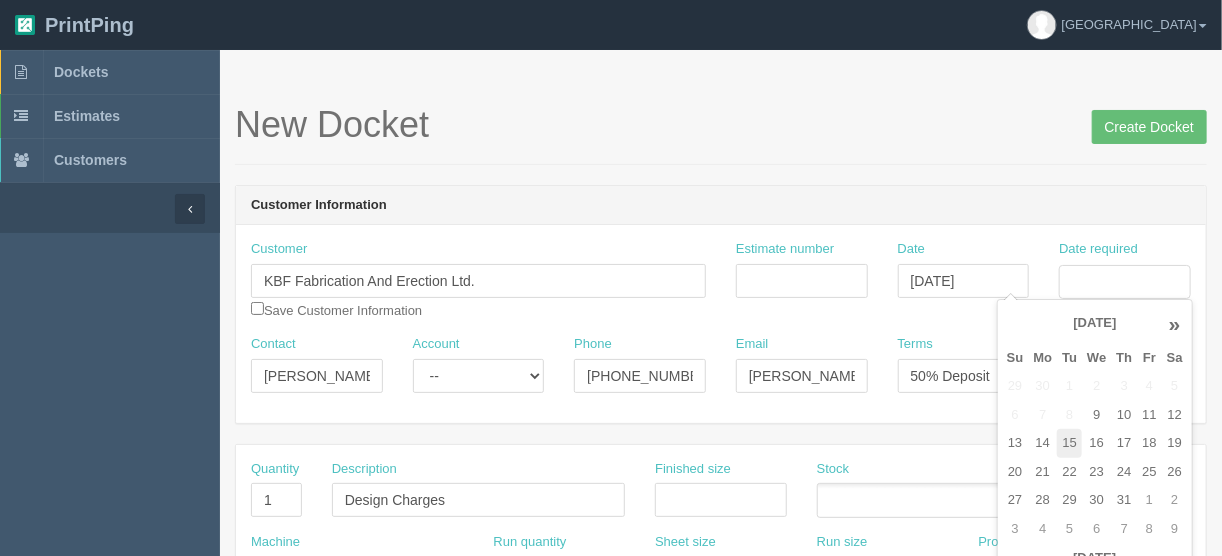 click on "15" at bounding box center (1069, 443) 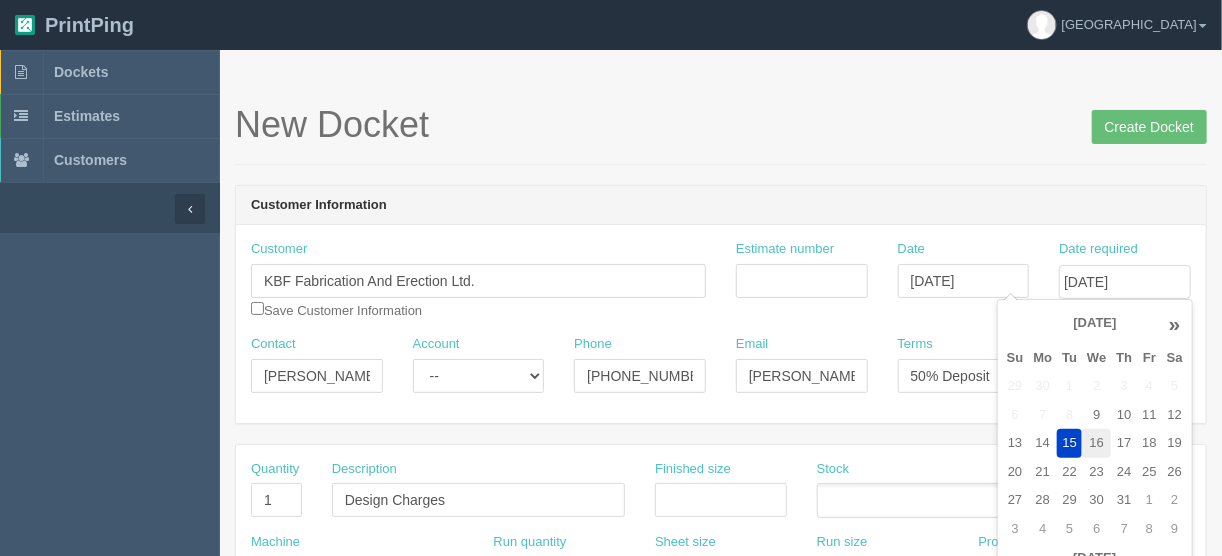 click on "16" at bounding box center (1096, 443) 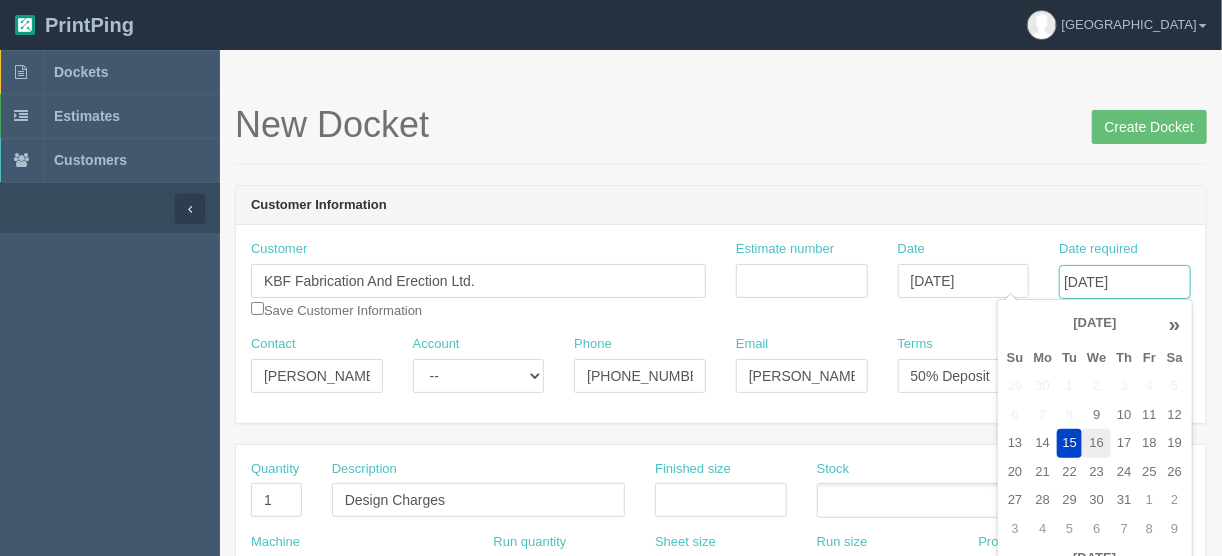 type on "July 16, 2025" 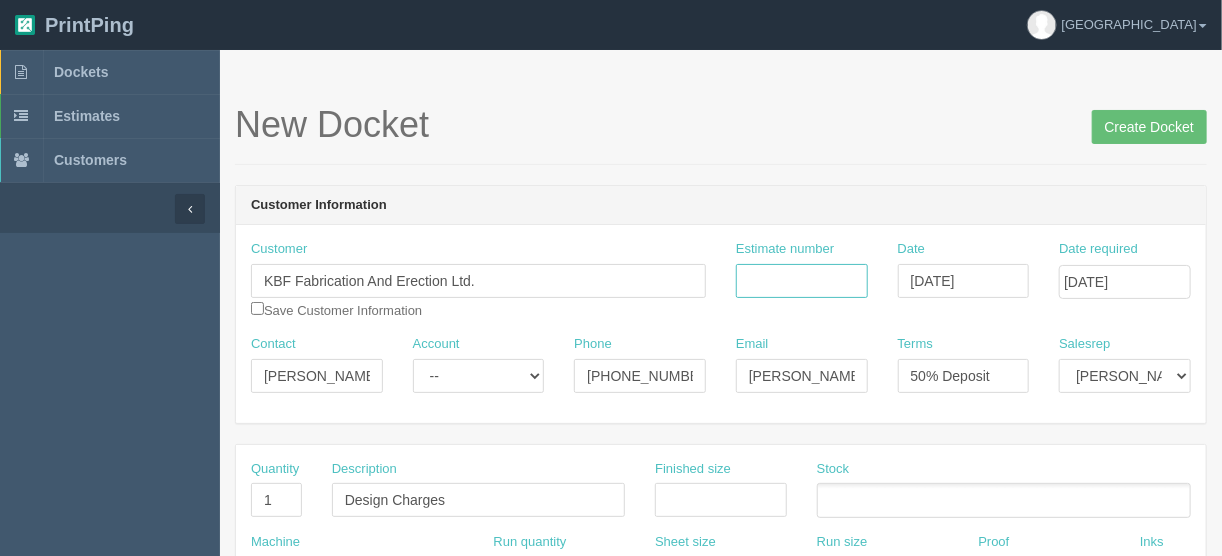 click on "Estimate number" at bounding box center [802, 281] 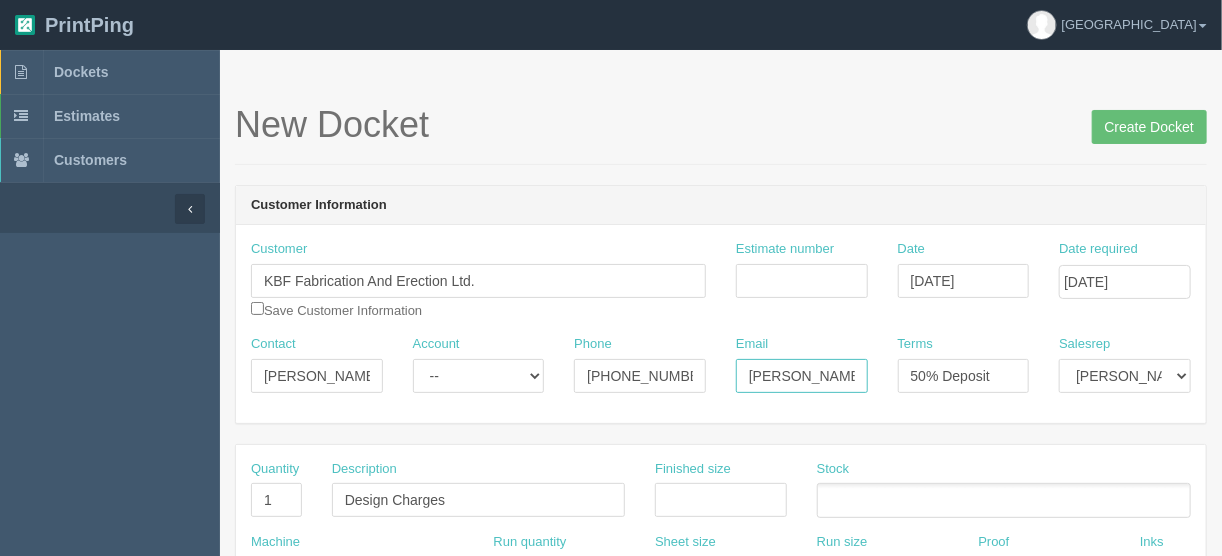 scroll, scrollTop: 0, scrollLeft: 50, axis: horizontal 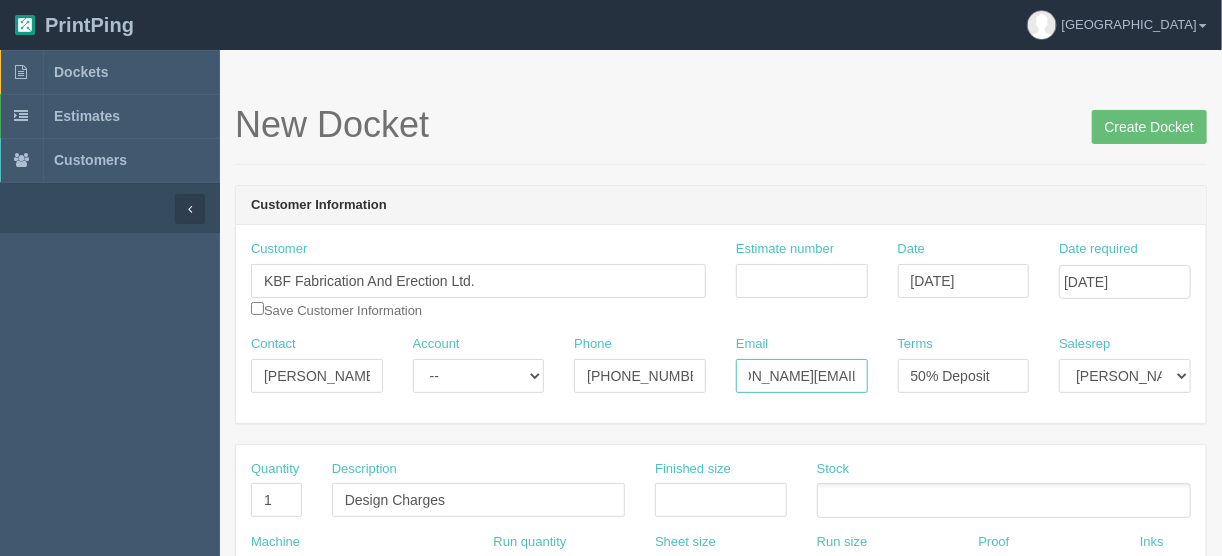 drag, startPoint x: 744, startPoint y: 372, endPoint x: 906, endPoint y: 358, distance: 162.6038 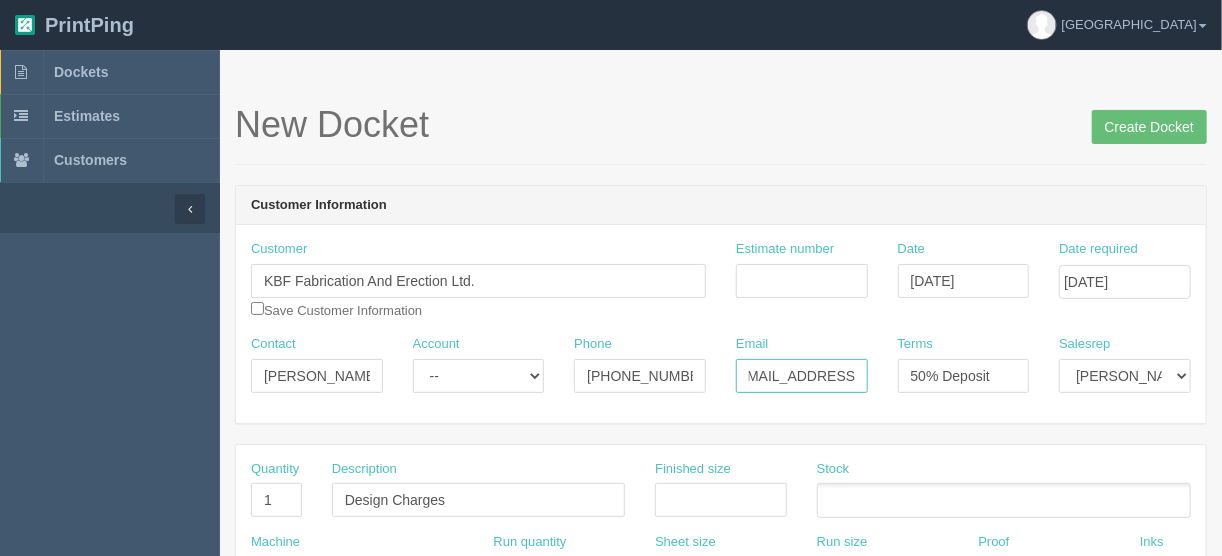 scroll, scrollTop: 0, scrollLeft: 26, axis: horizontal 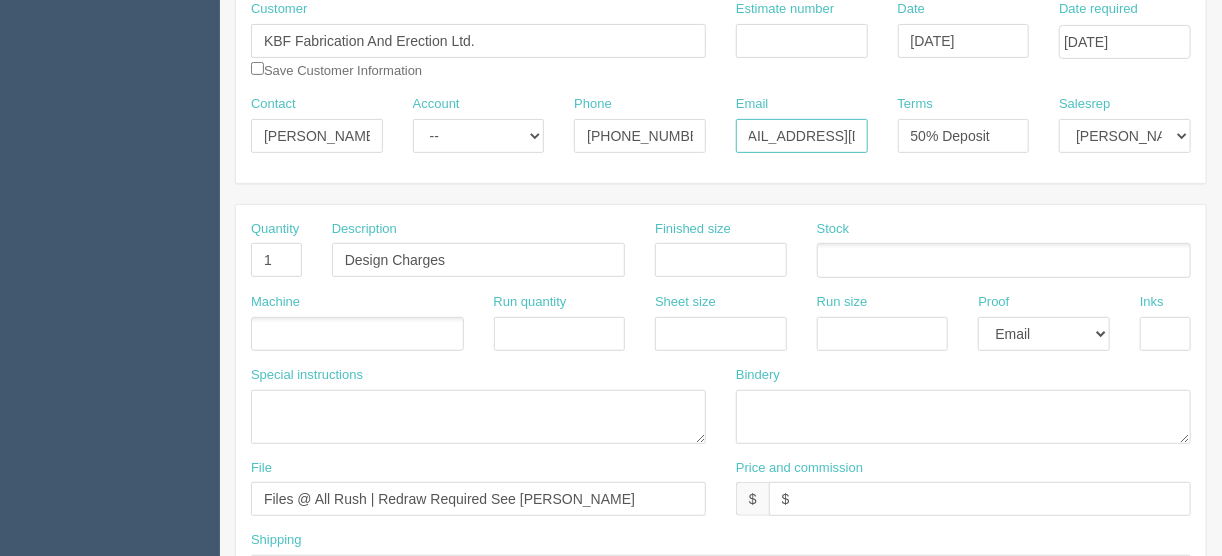 type on "kbfkeith1@gmail.com" 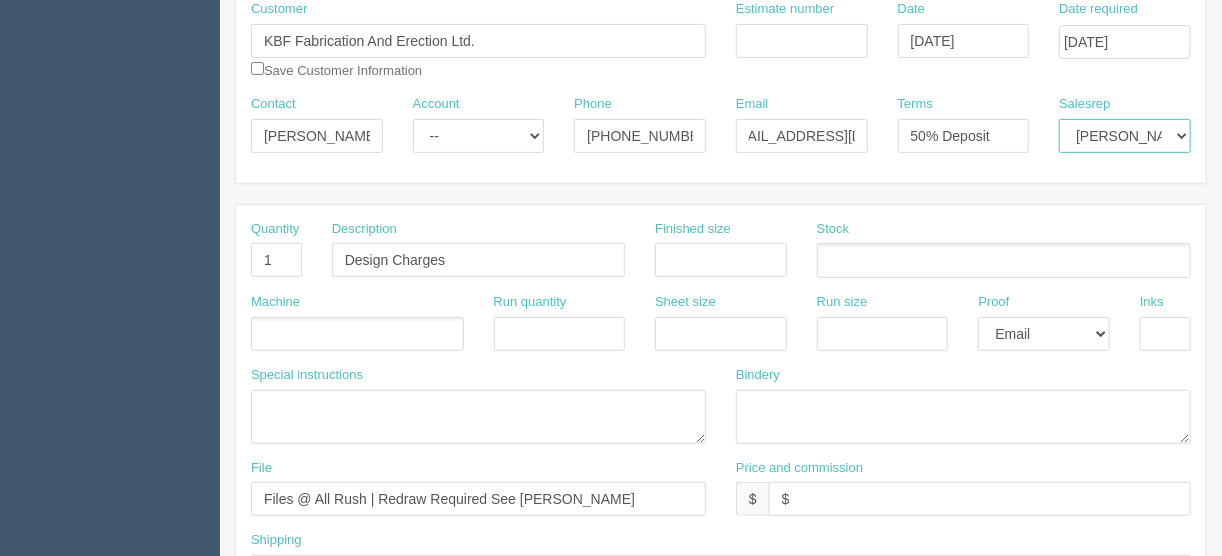 click on "Mark
Mikayla
Aly
Stacy
Rebecca
Matthew
Viki
Phil
Greg
Jim
Sam
Brandon
Mehmud
Zach
Steve
Amy
Zack
Zunaid
Arif
France
Moe
Dan
Ali Test 1
Ankit
Ali" at bounding box center [1125, 136] 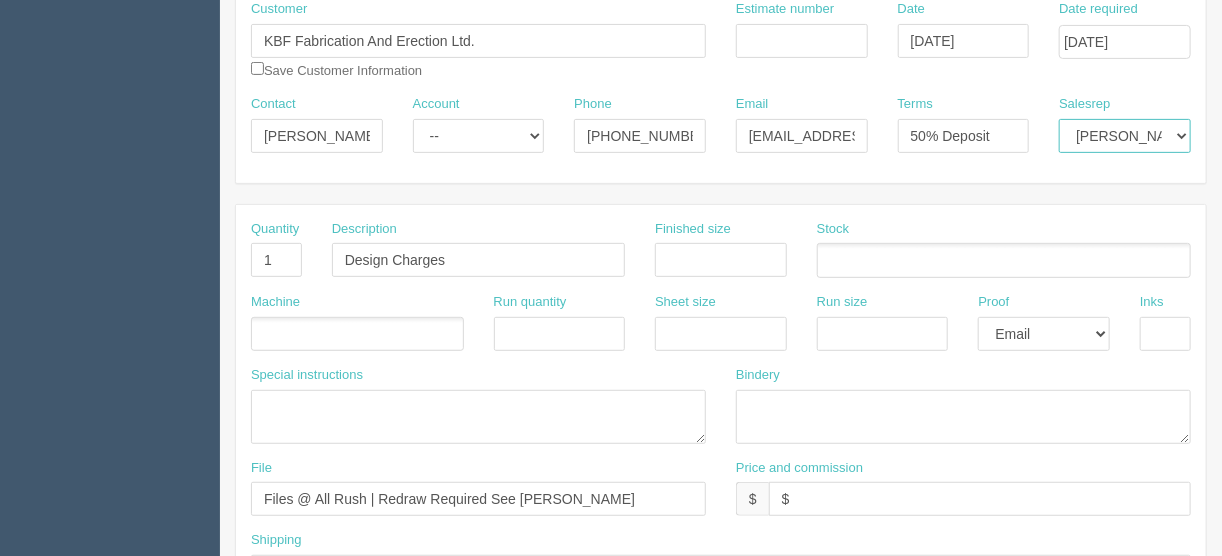 select on "14" 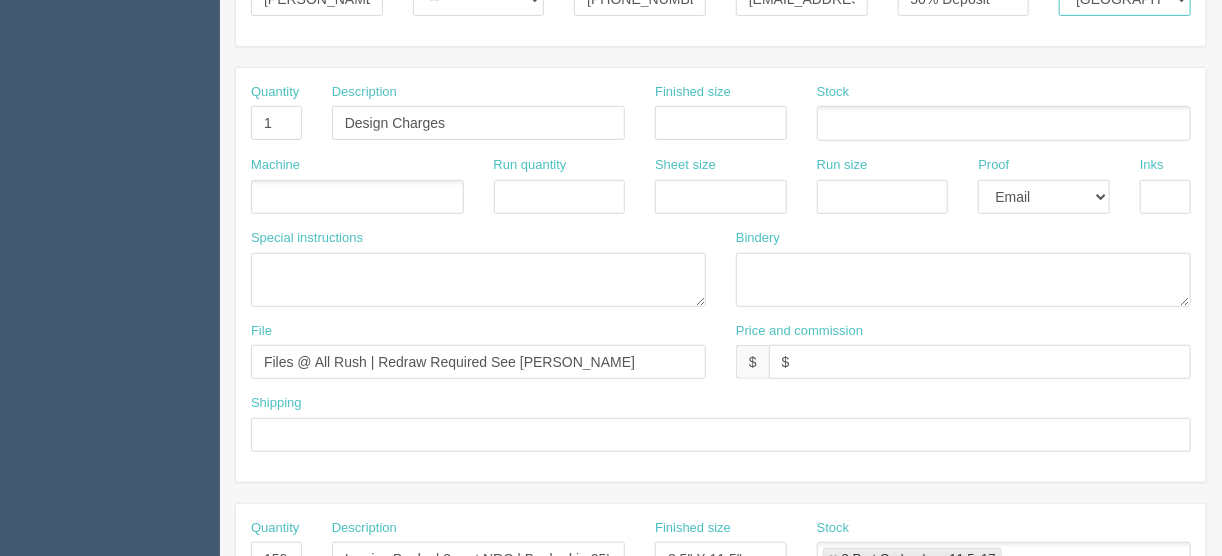 scroll, scrollTop: 240, scrollLeft: 0, axis: vertical 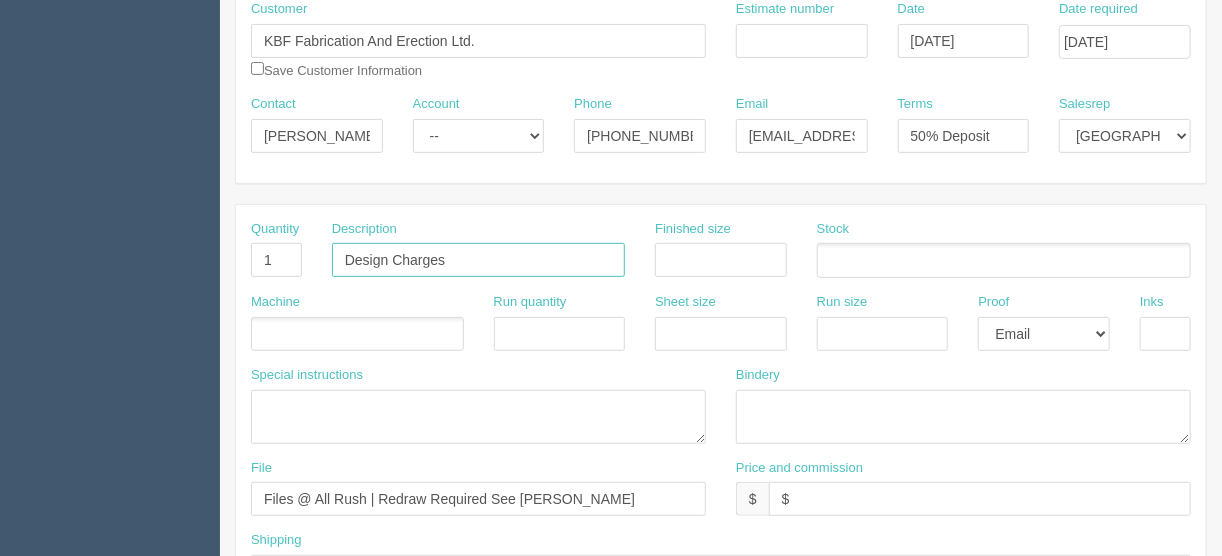 drag, startPoint x: 461, startPoint y: 257, endPoint x: 254, endPoint y: 319, distance: 216.08563 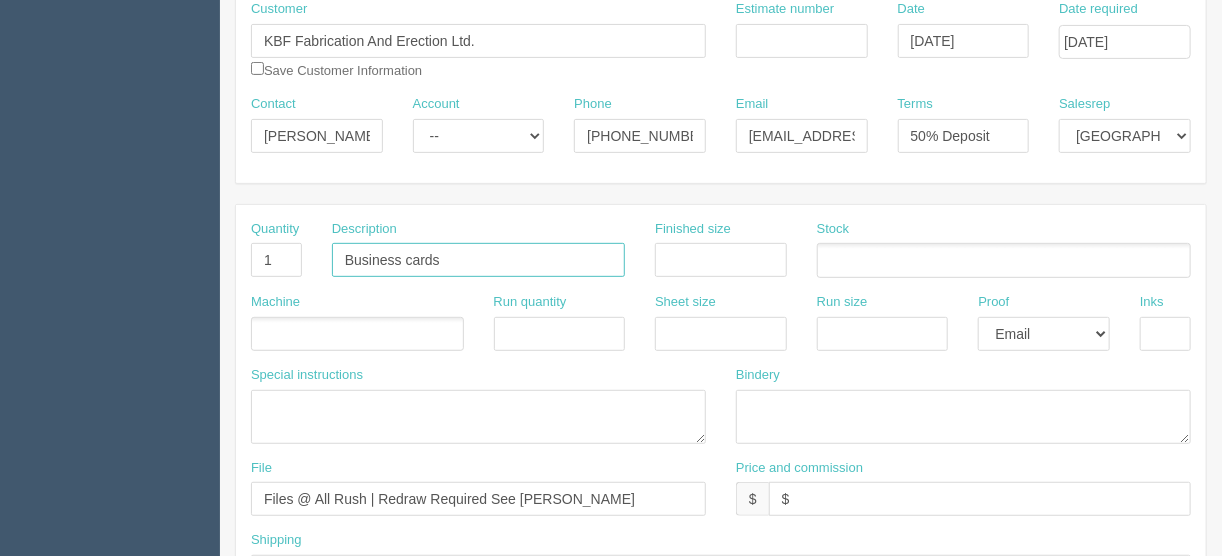 type on "Business cards" 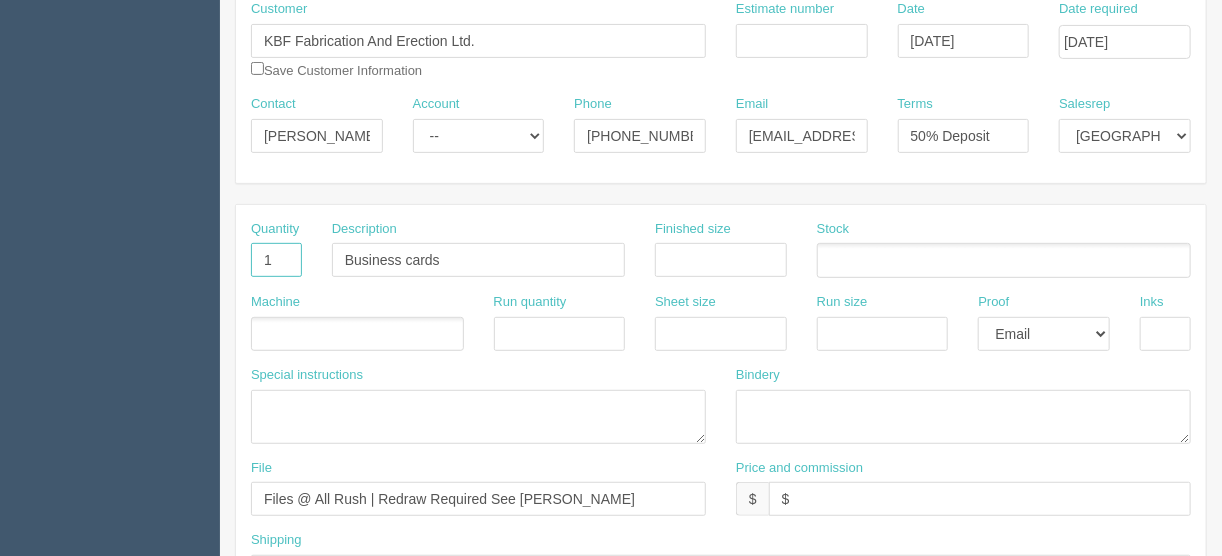drag, startPoint x: 258, startPoint y: 250, endPoint x: 206, endPoint y: 249, distance: 52.009613 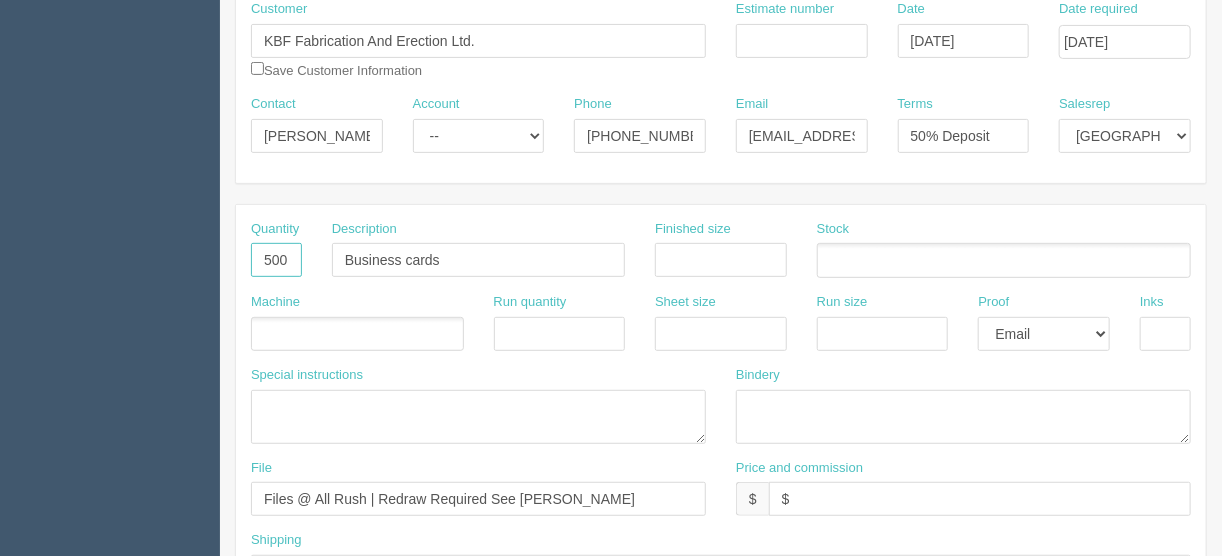 type on "500" 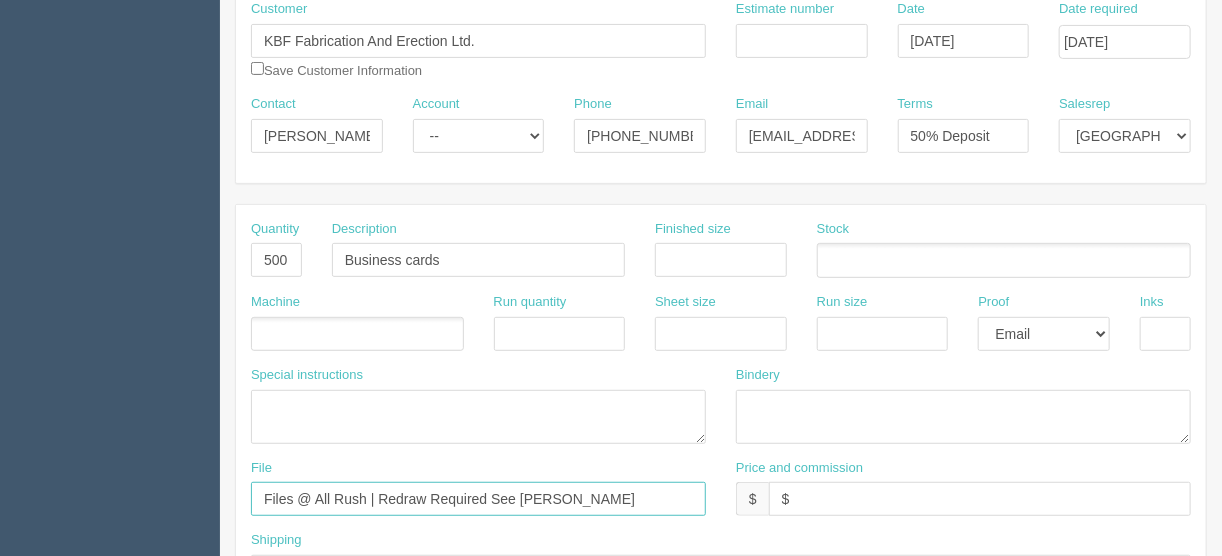 drag, startPoint x: 574, startPoint y: 491, endPoint x: 212, endPoint y: 520, distance: 363.15976 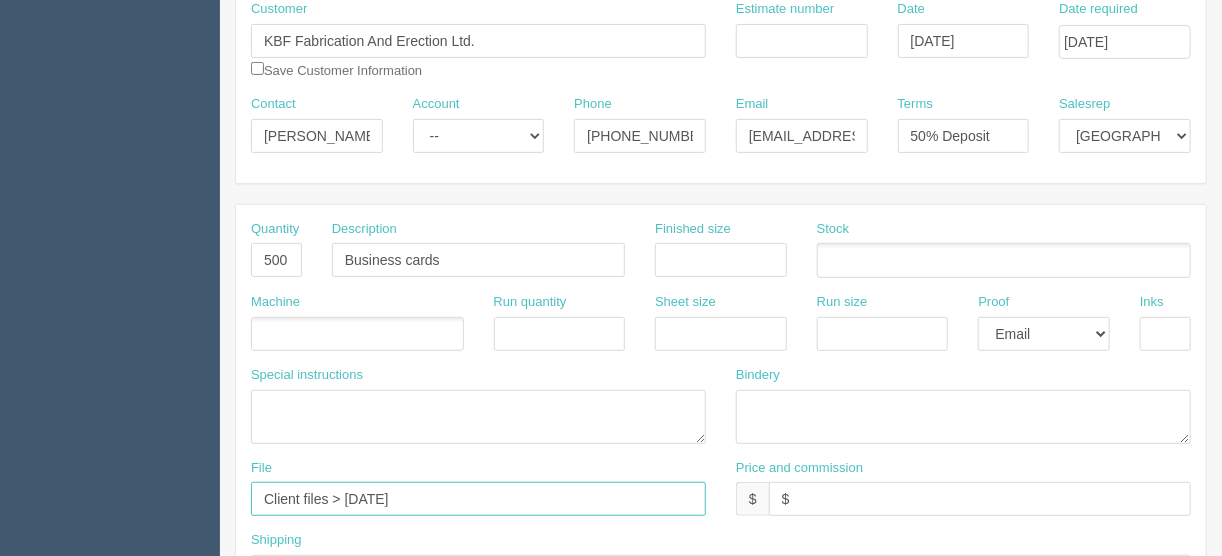 type on "Client files > July 2022" 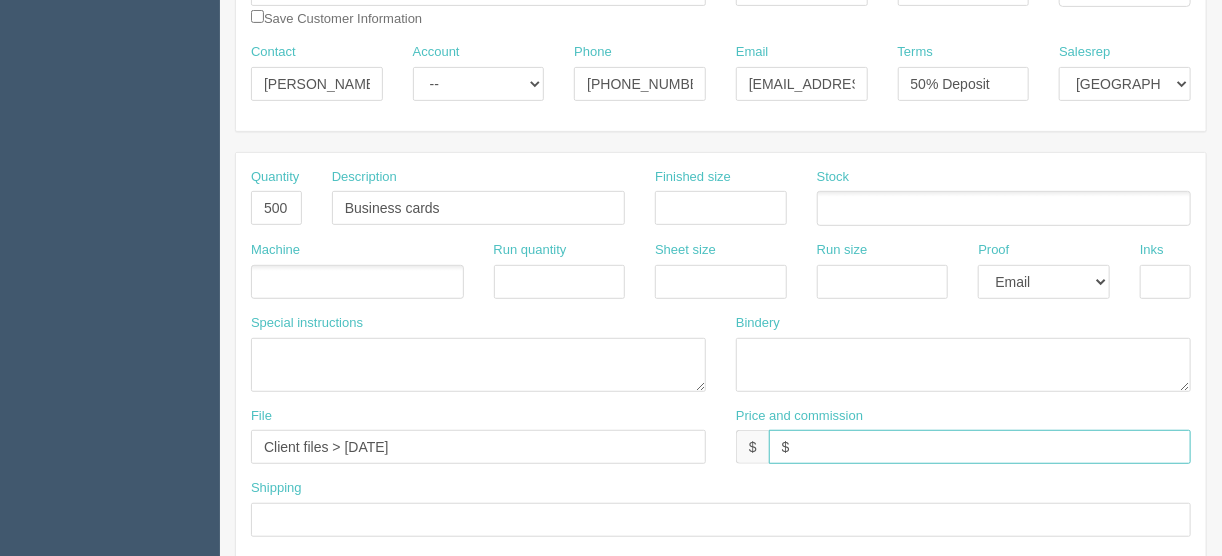 scroll, scrollTop: 320, scrollLeft: 0, axis: vertical 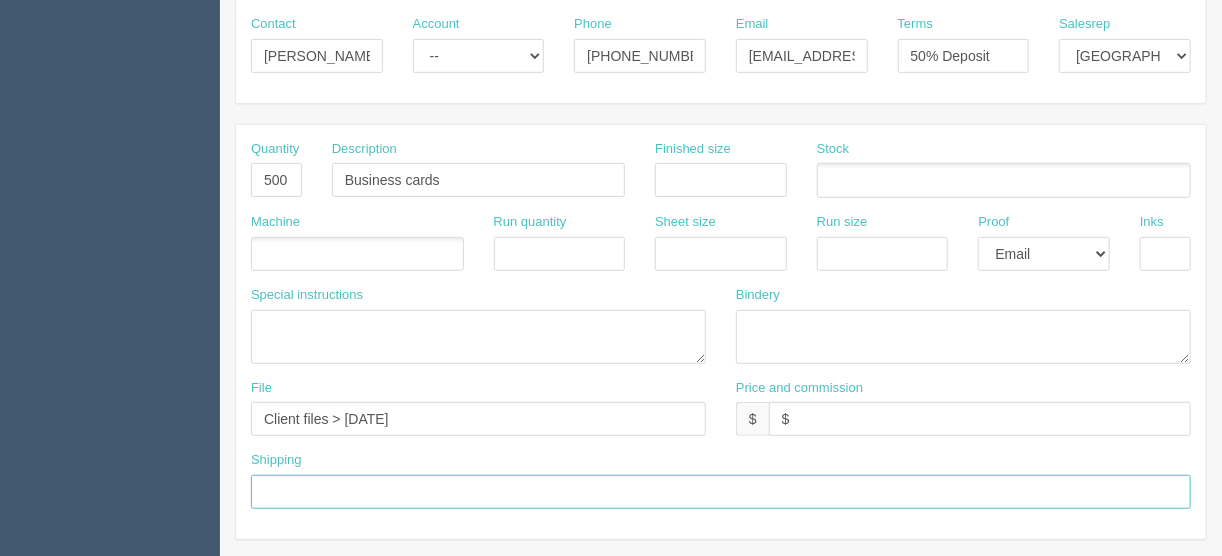 click at bounding box center (721, 492) 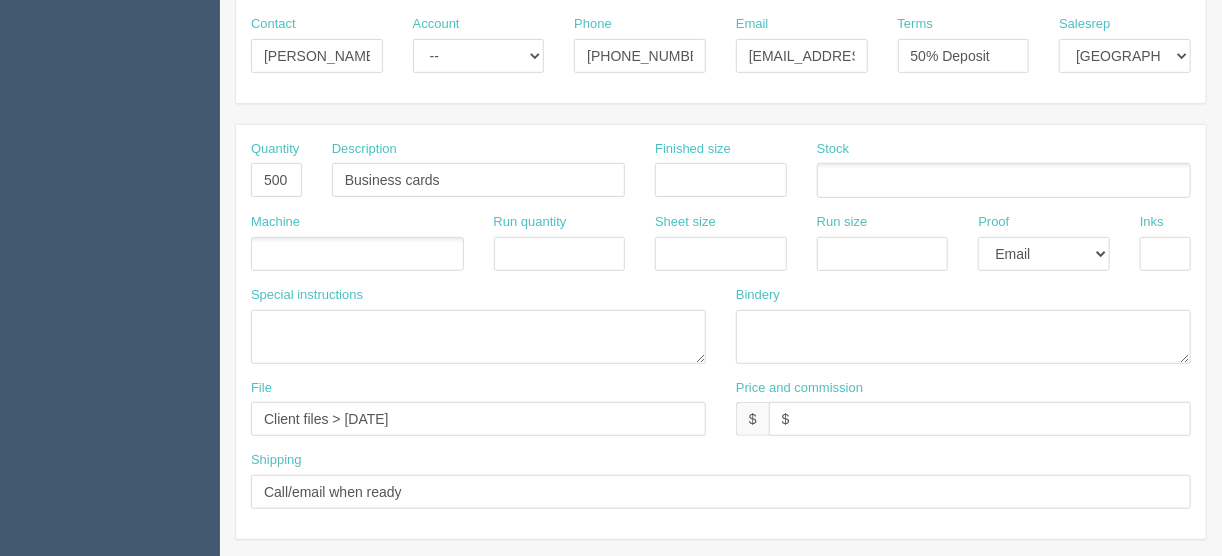 click at bounding box center [357, 254] 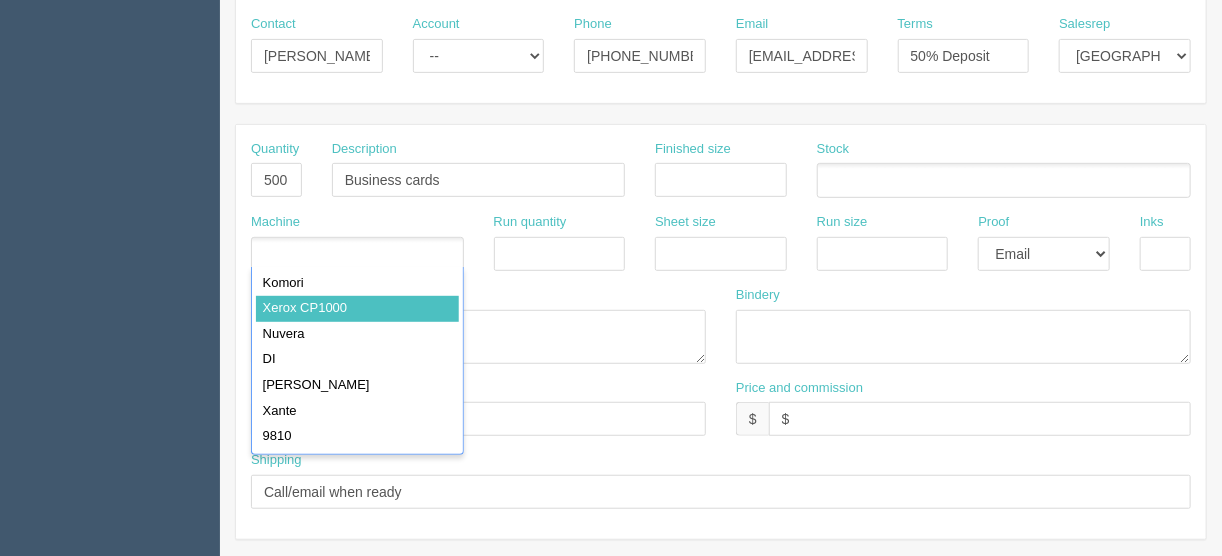 type on "Xerox CP1000" 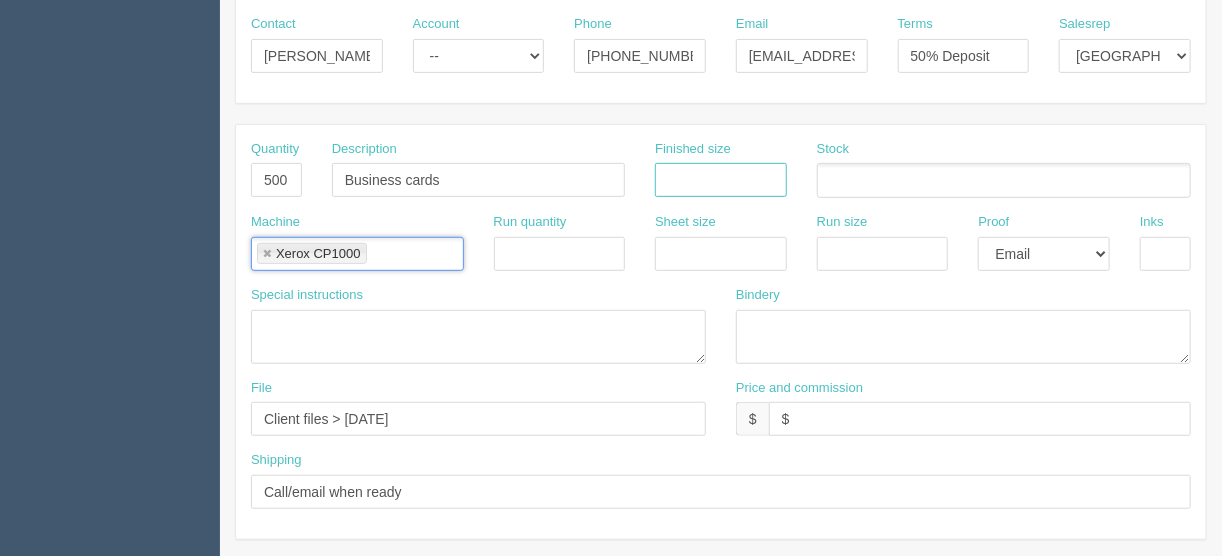click at bounding box center [721, 180] 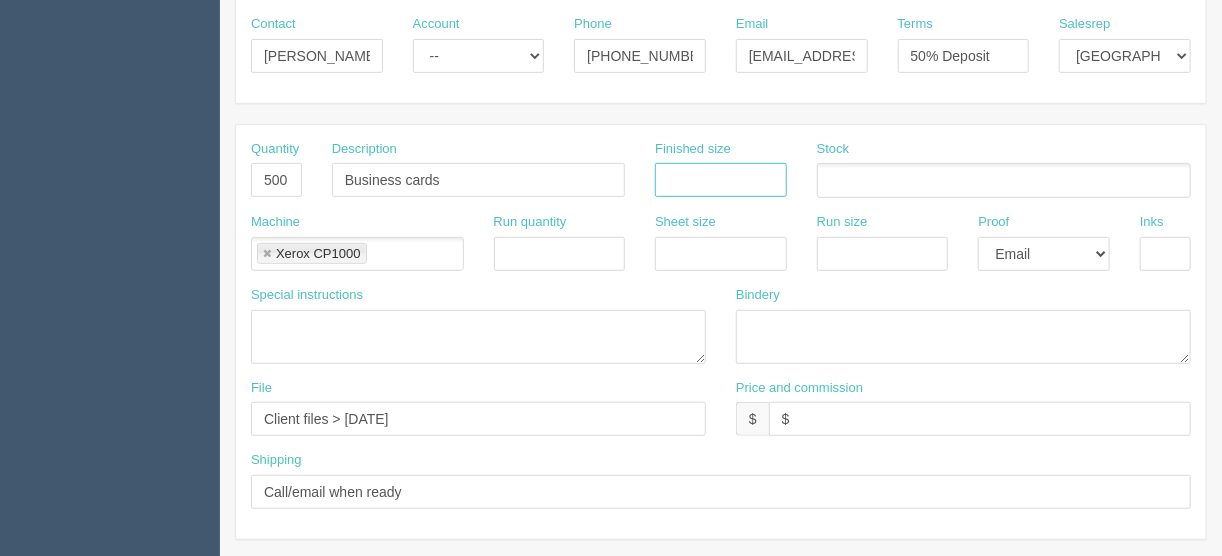 type on "3.5" x 2"" 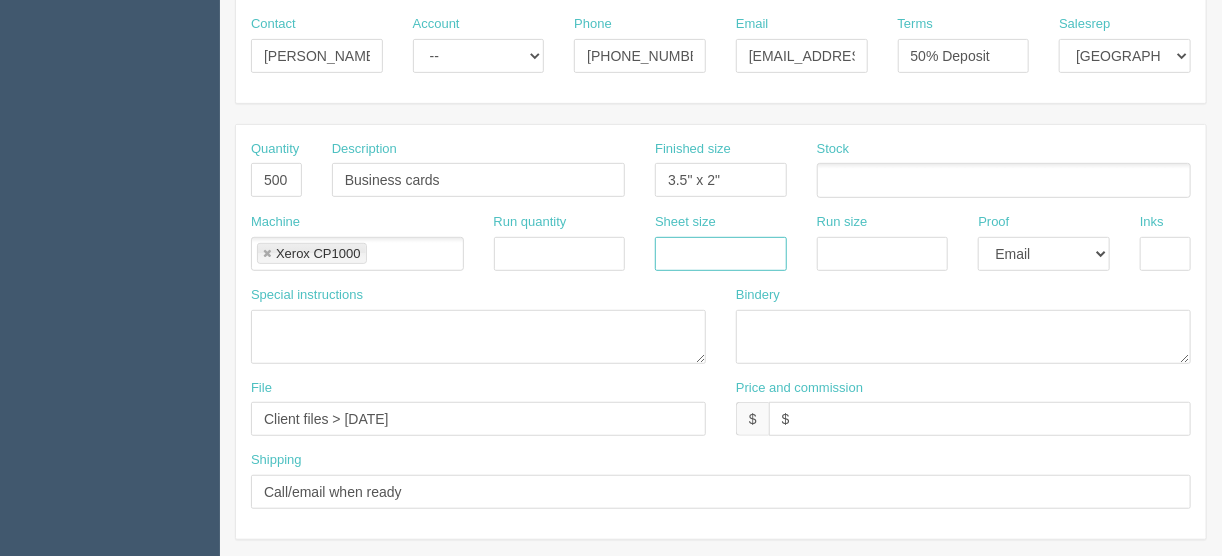 click at bounding box center (721, 254) 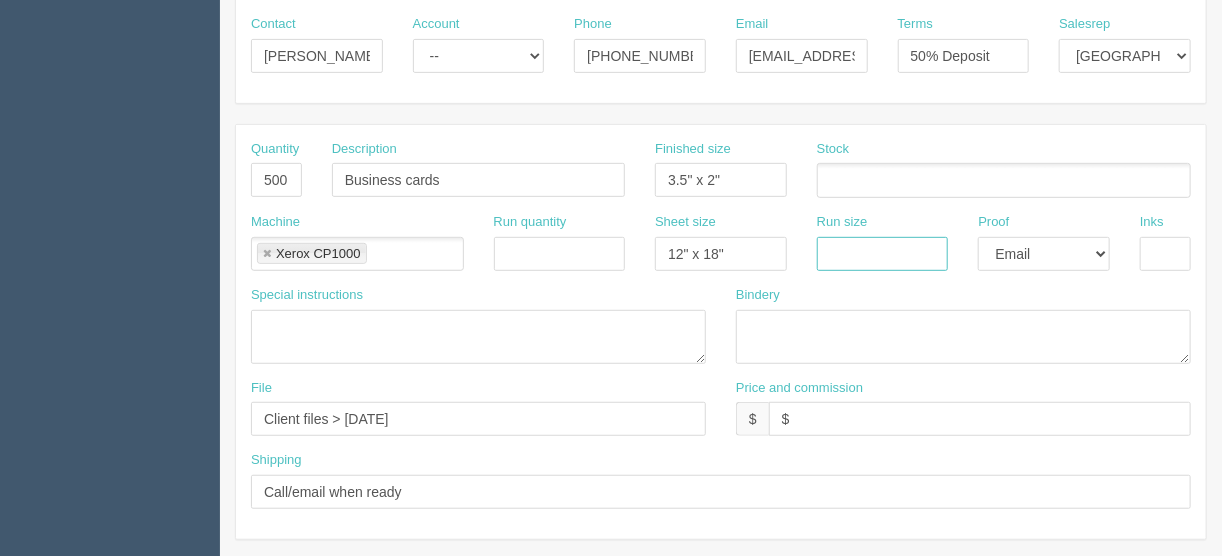 click at bounding box center (883, 254) 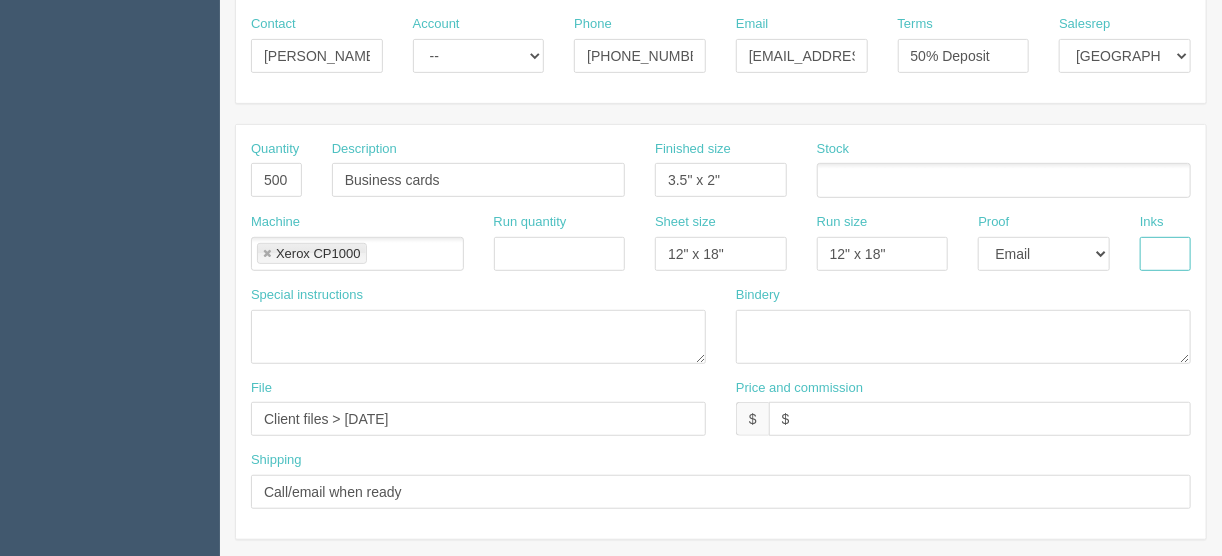 click at bounding box center (1165, 254) 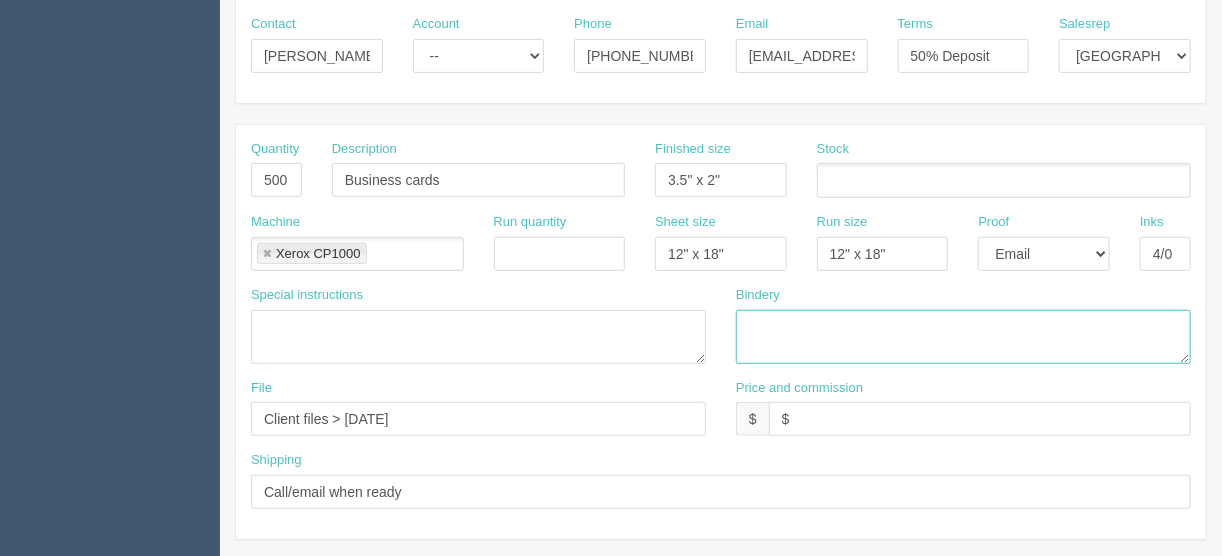 click at bounding box center [963, 337] 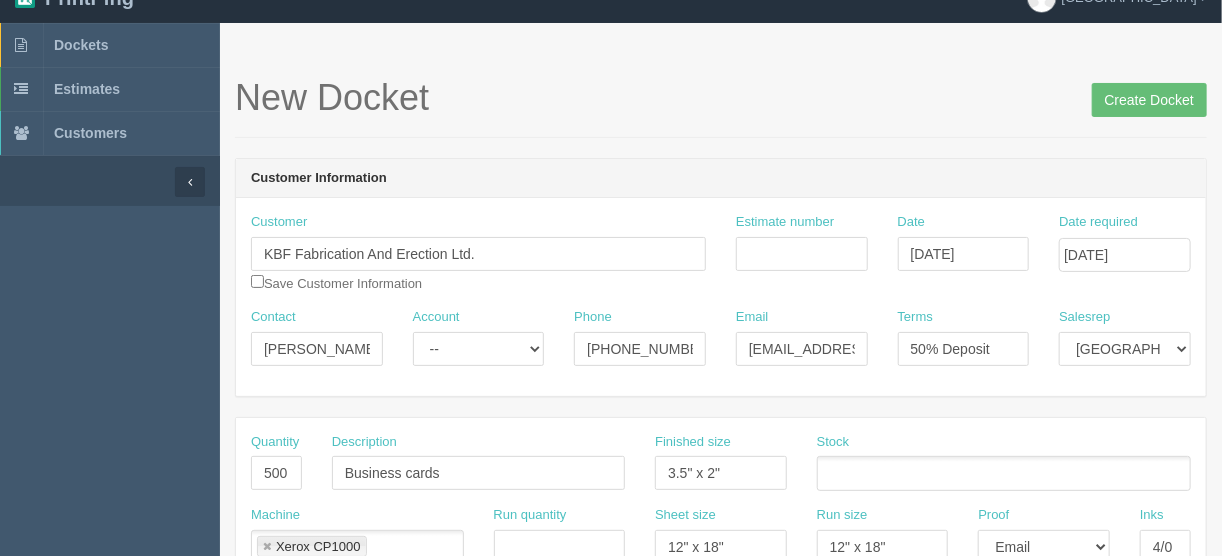 scroll, scrollTop: 0, scrollLeft: 0, axis: both 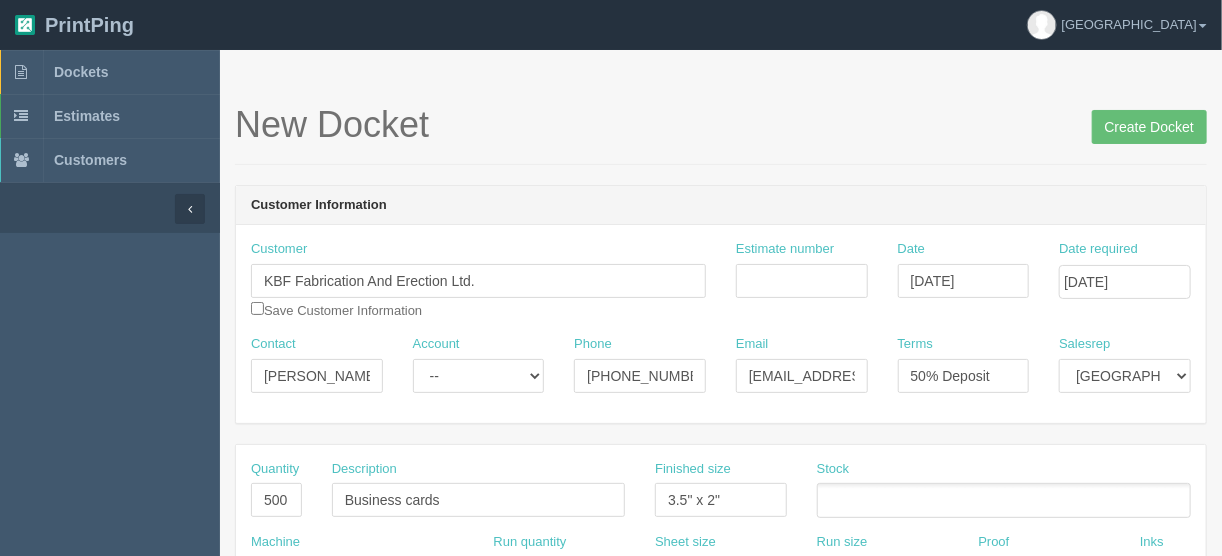 type on "Trim to size" 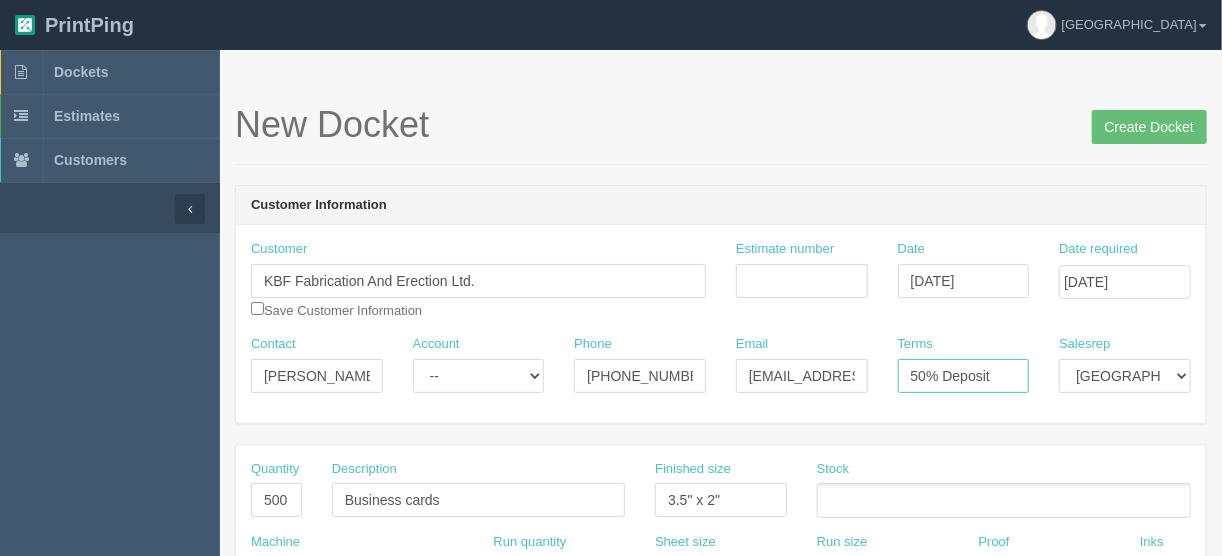 drag, startPoint x: 1011, startPoint y: 374, endPoint x: 792, endPoint y: 368, distance: 219.08218 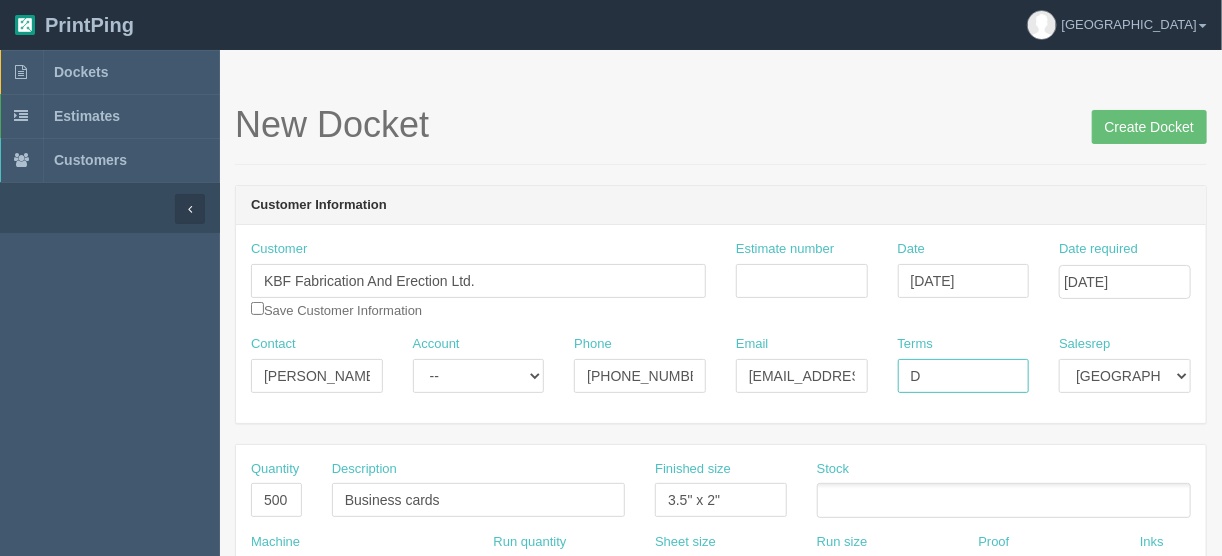 type on "Due on receipt" 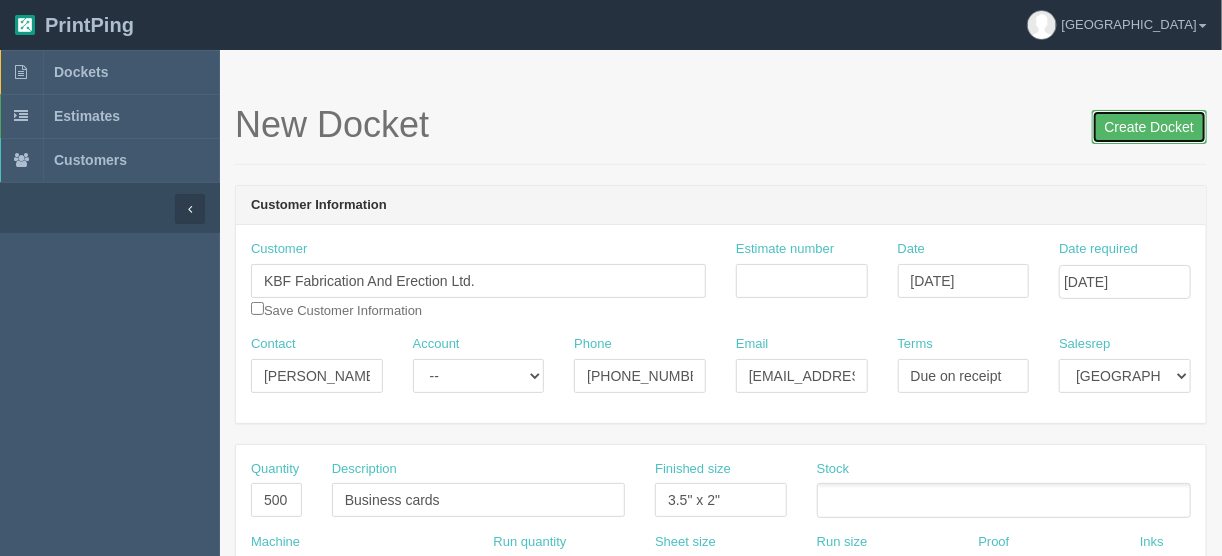 click on "Create Docket" at bounding box center [1149, 127] 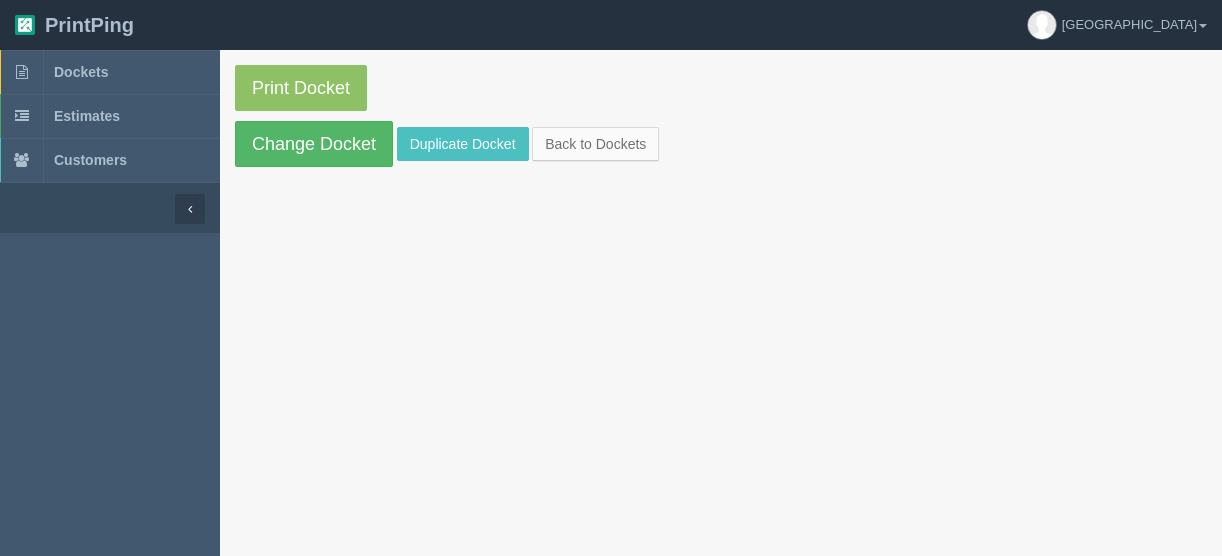 scroll, scrollTop: 0, scrollLeft: 0, axis: both 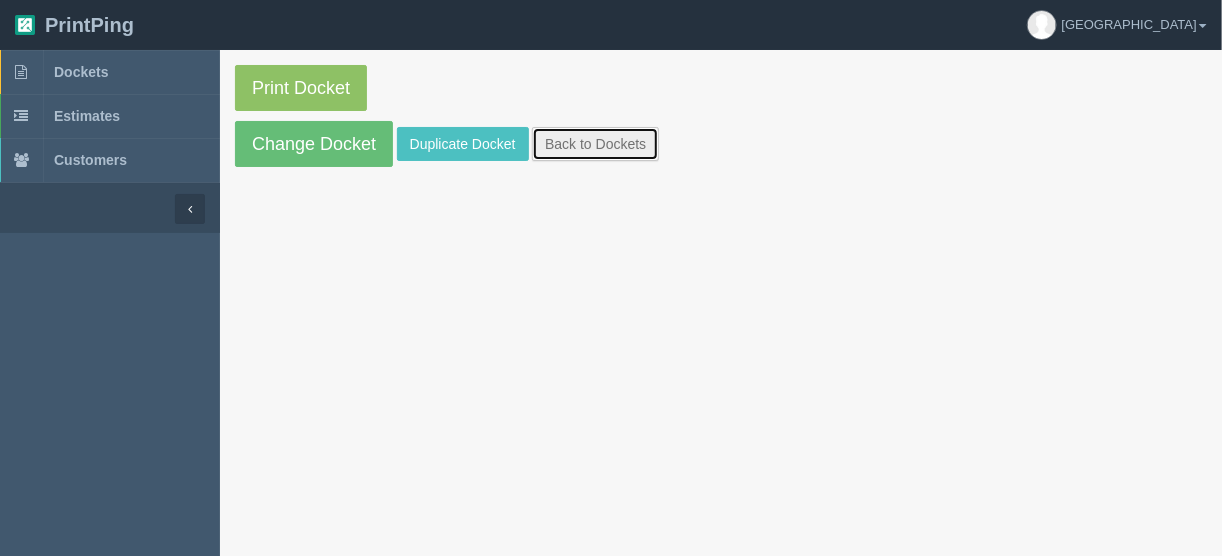 click on "Back to Dockets" at bounding box center [595, 144] 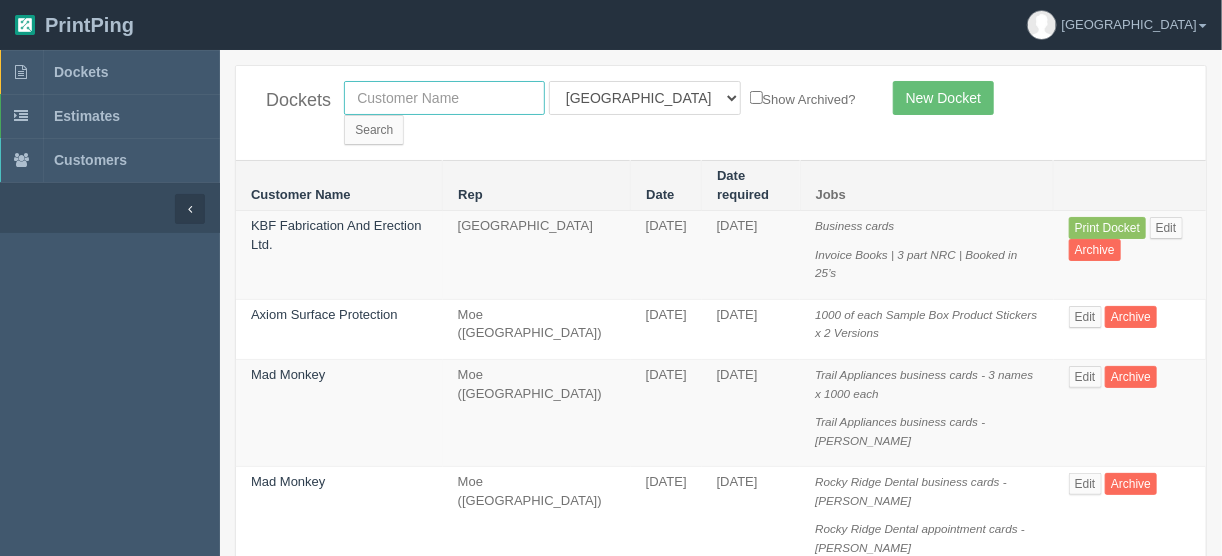 click at bounding box center (444, 98) 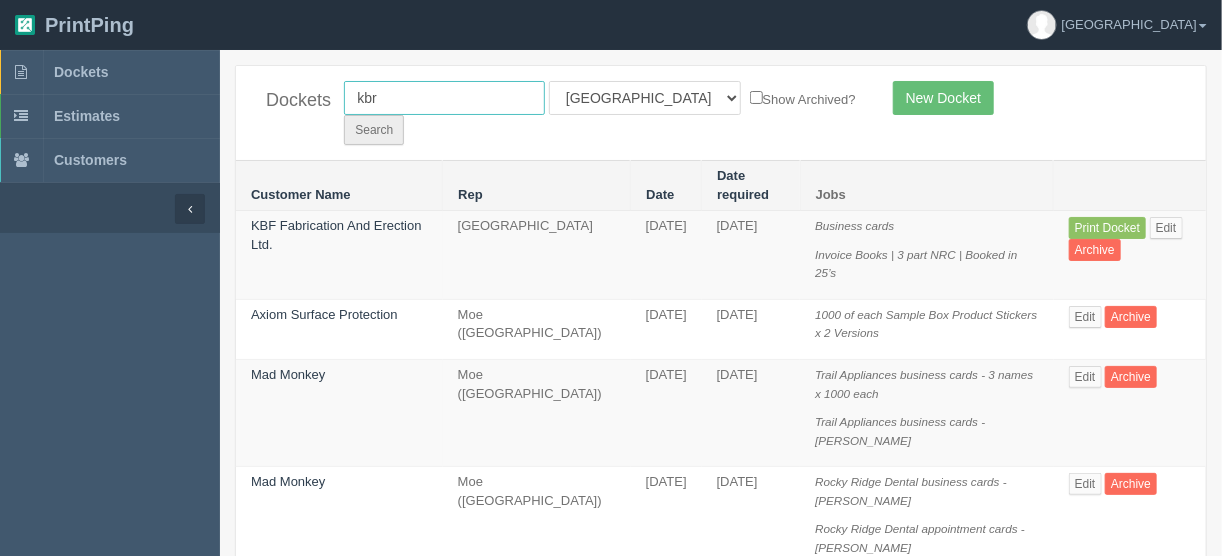 type on "kbr" 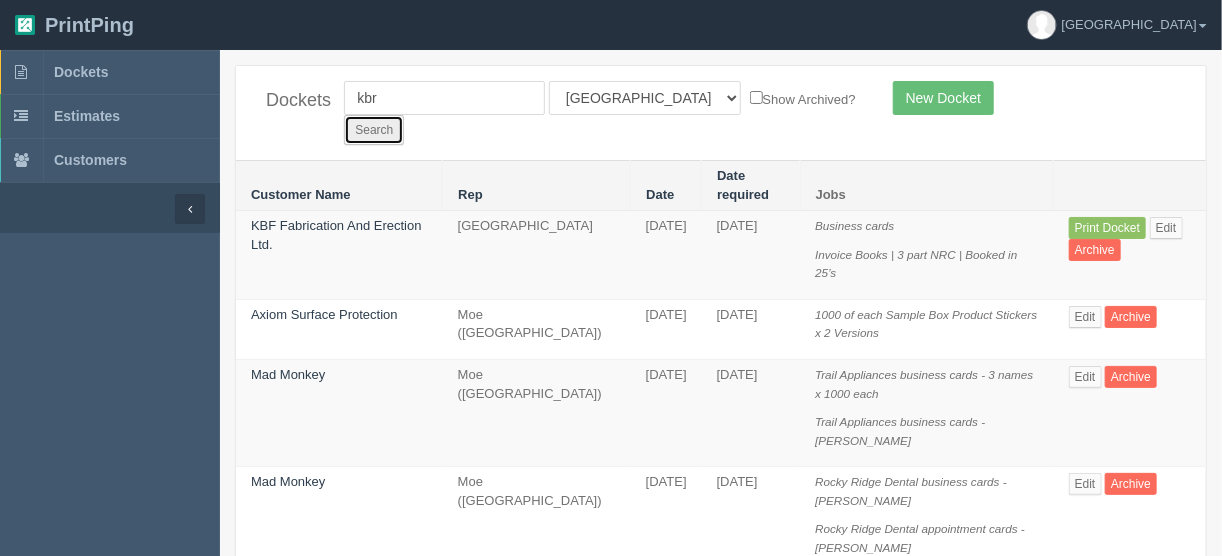 click on "Search" at bounding box center [374, 130] 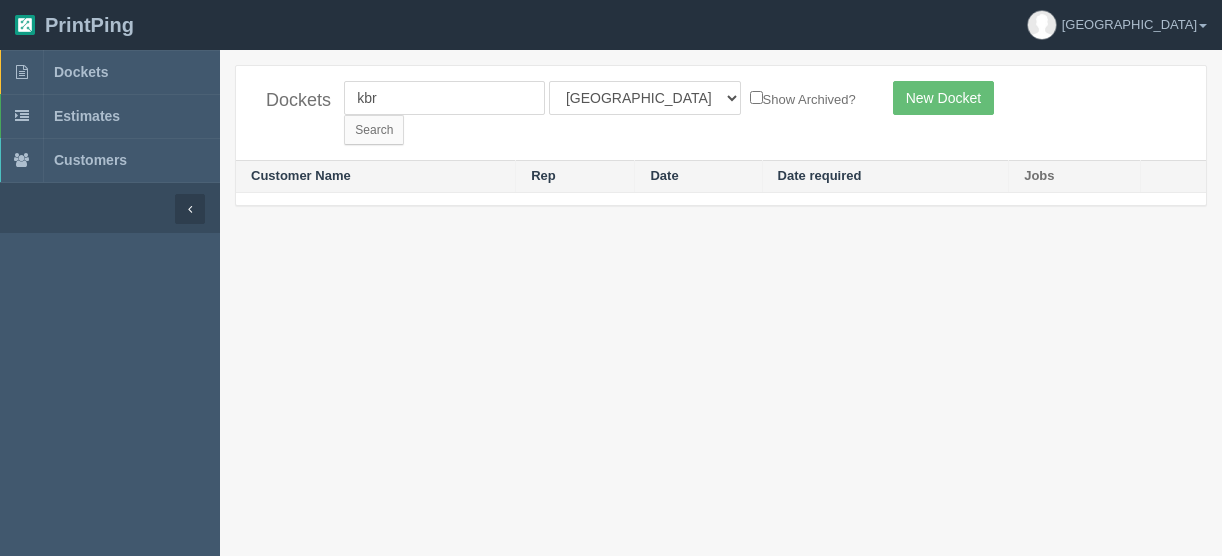 scroll, scrollTop: 0, scrollLeft: 0, axis: both 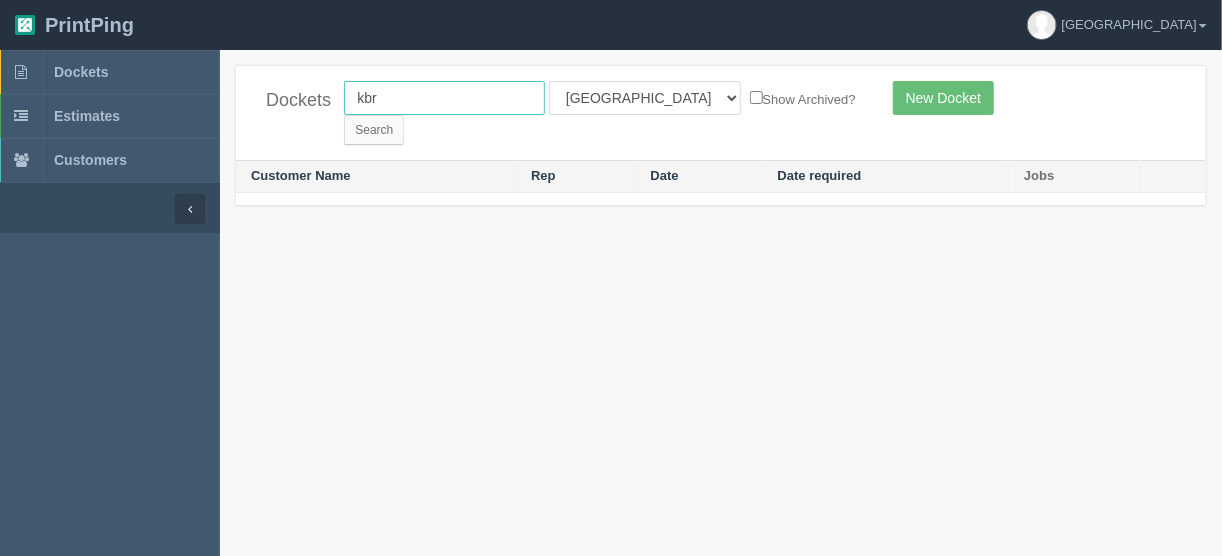 click on "kbr" at bounding box center [444, 98] 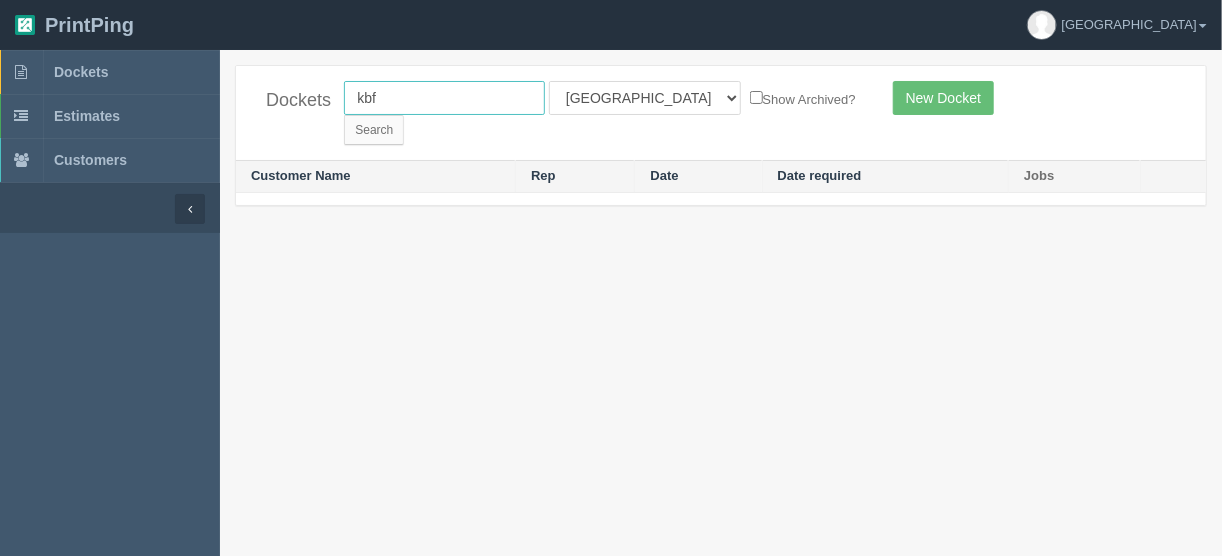 type on "kbf" 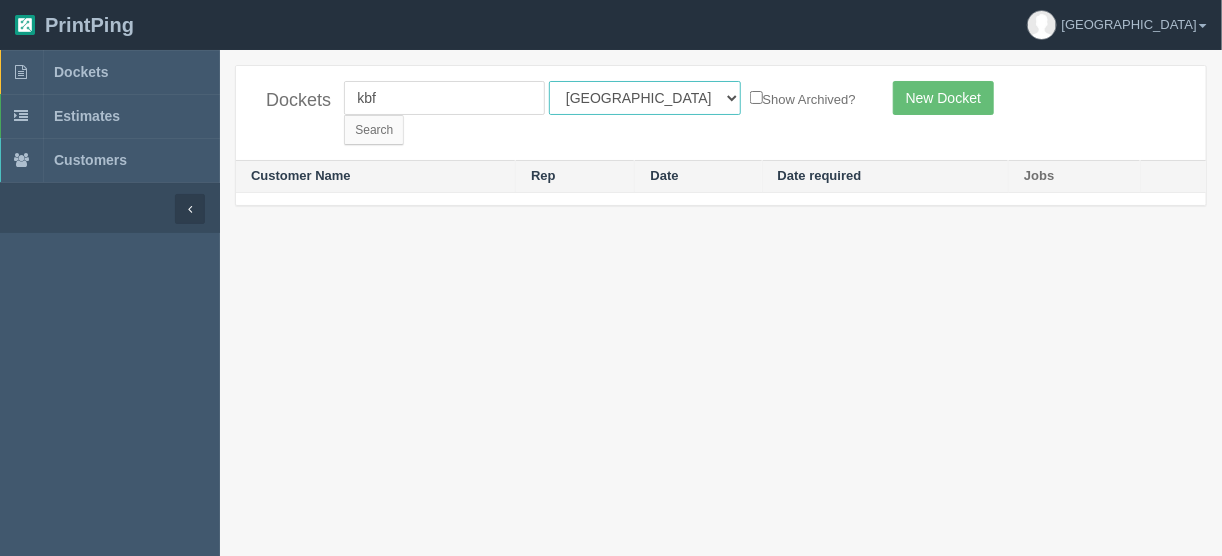 click on "All Users
[PERSON_NAME] Test 1
[PERSON_NAME]
[PERSON_NAME]
[PERSON_NAME]
France
[PERSON_NAME]
[PERSON_NAME]
[PERSON_NAME]
[PERSON_NAME]
[PERSON_NAME]
[PERSON_NAME]
[PERSON_NAME]
[PERSON_NAME]" at bounding box center [645, 98] 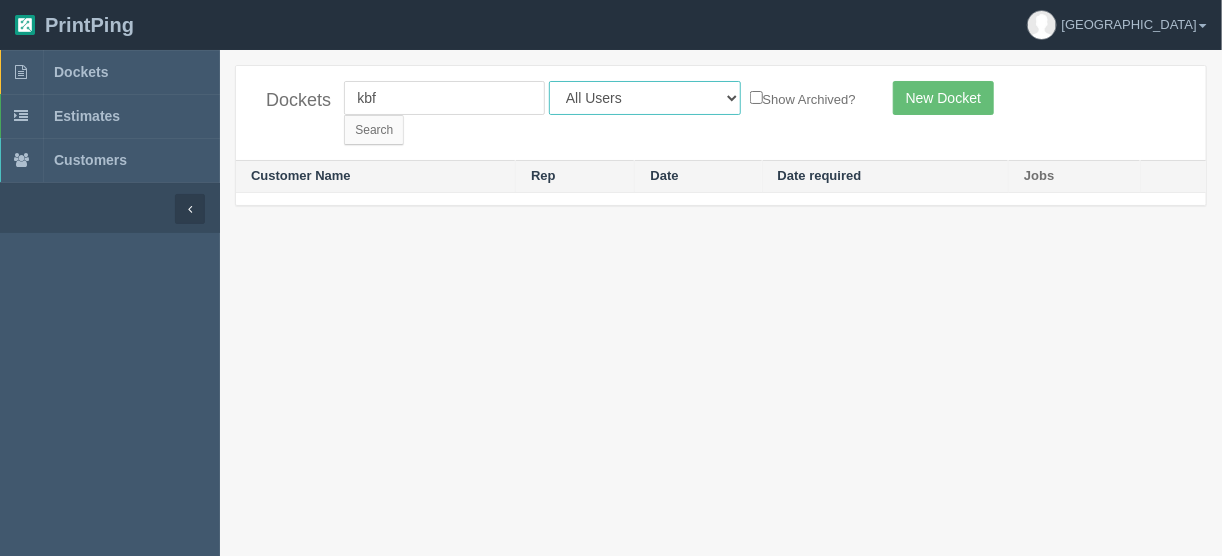 click on "All Users
[PERSON_NAME] Test 1
[PERSON_NAME]
[PERSON_NAME]
[PERSON_NAME]
France
[PERSON_NAME]
[PERSON_NAME]
[PERSON_NAME]
[PERSON_NAME]
[PERSON_NAME]
[PERSON_NAME]
[PERSON_NAME]
[PERSON_NAME]" at bounding box center [645, 98] 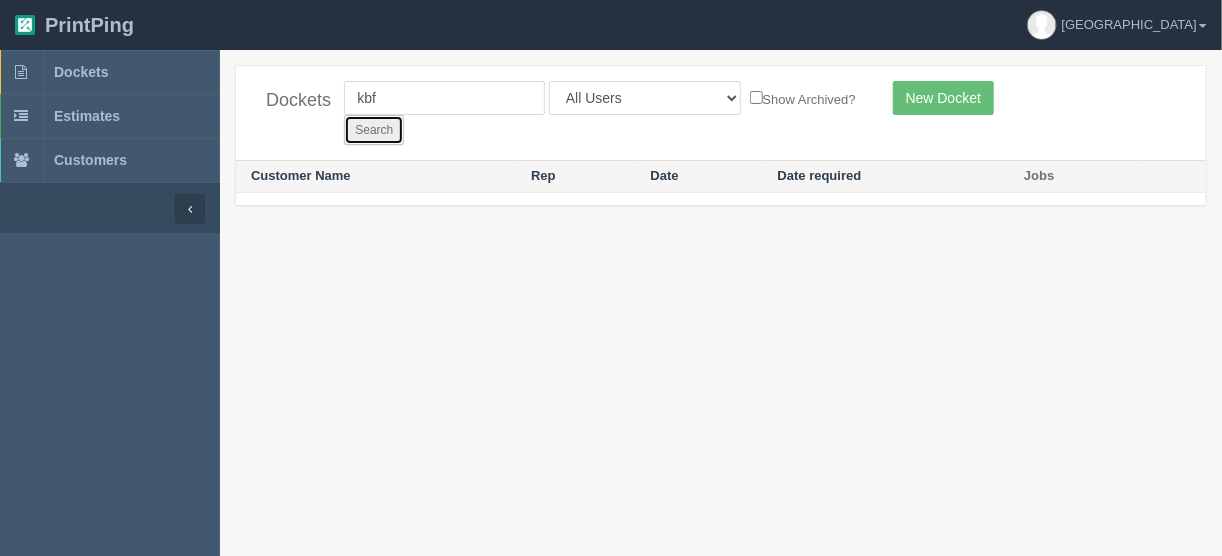 click on "Search" at bounding box center (374, 130) 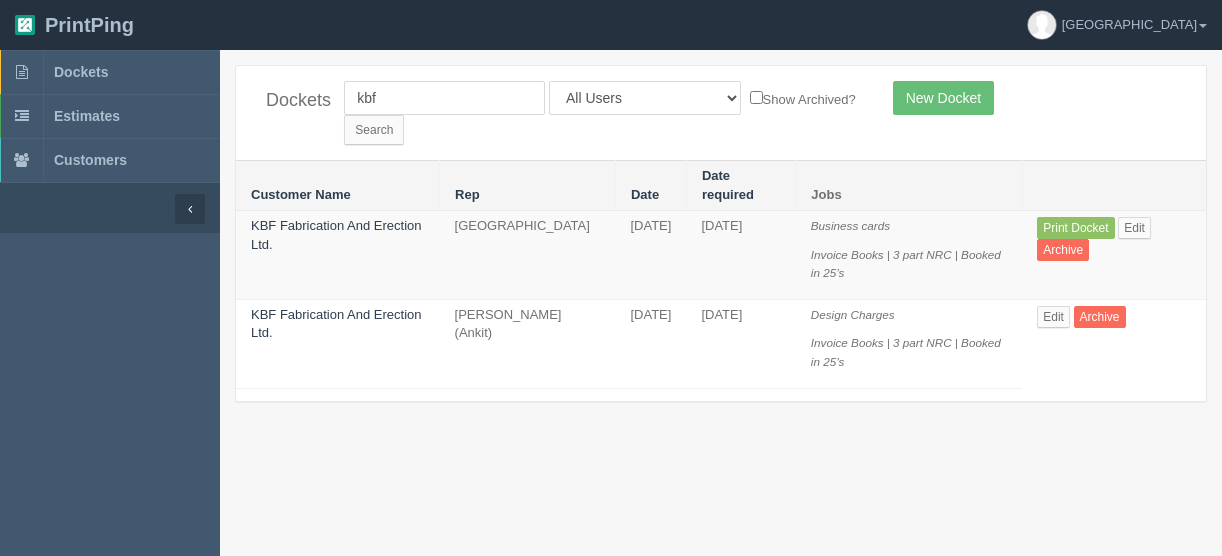 scroll, scrollTop: 0, scrollLeft: 0, axis: both 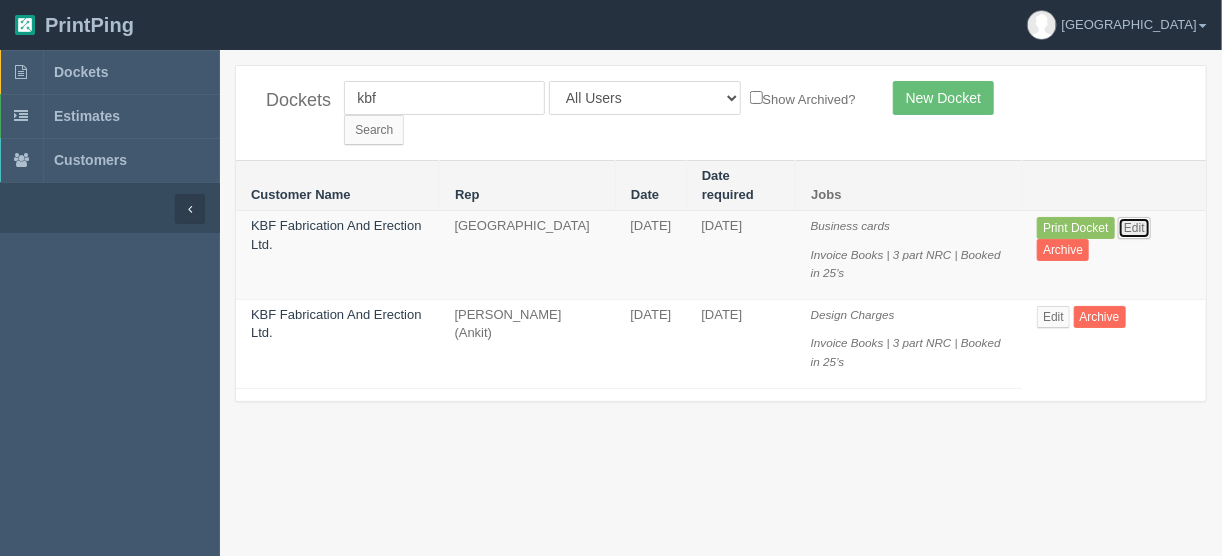 click on "Edit" at bounding box center (1134, 228) 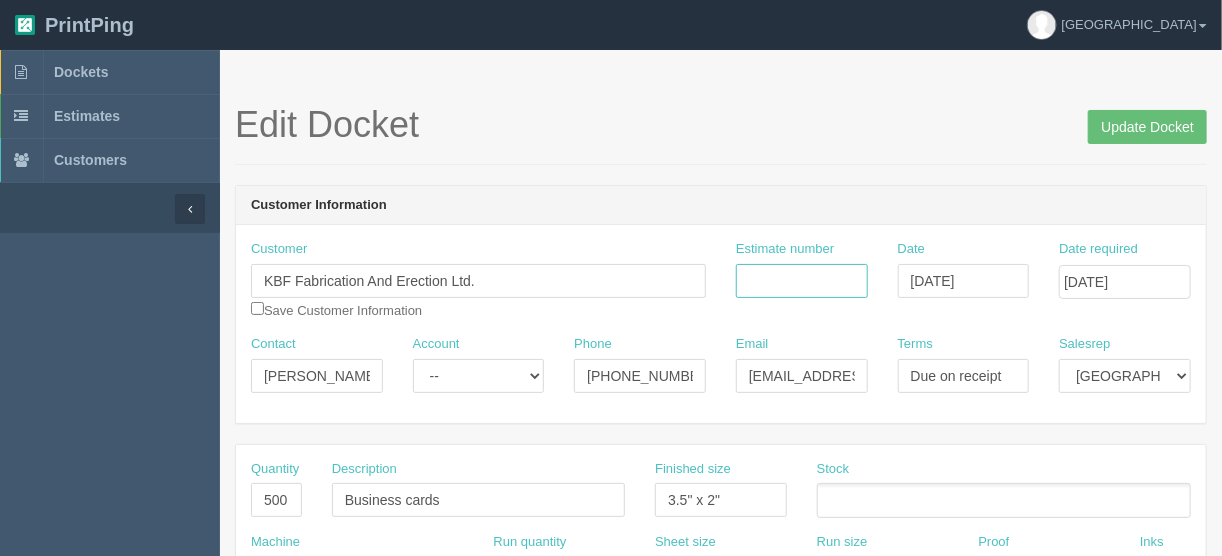 drag, startPoint x: 791, startPoint y: 274, endPoint x: 796, endPoint y: 283, distance: 10.29563 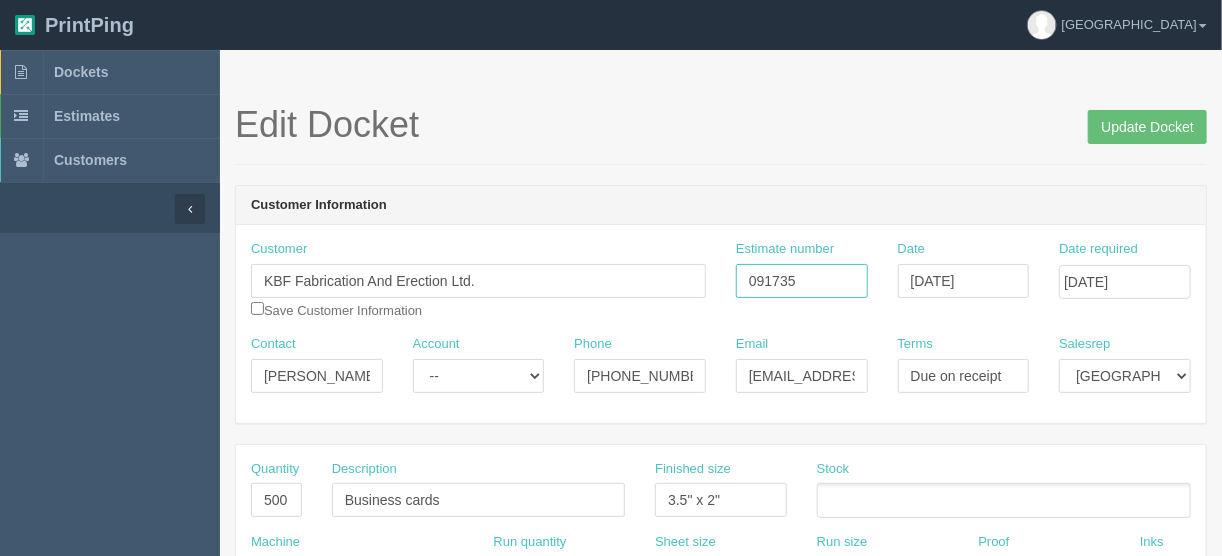 type on "091735" 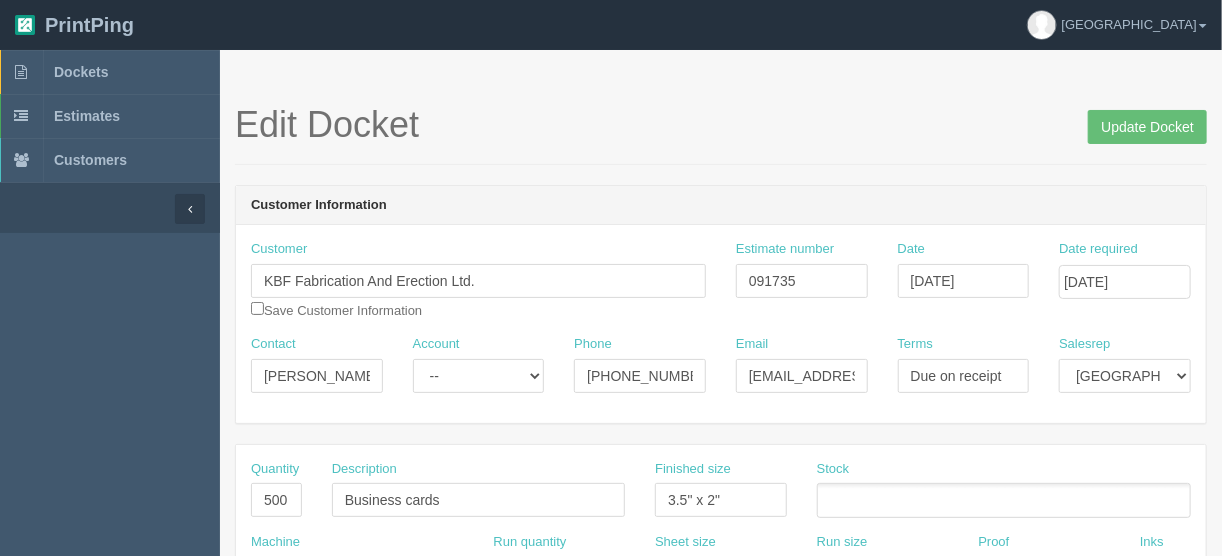 click at bounding box center [1004, 500] 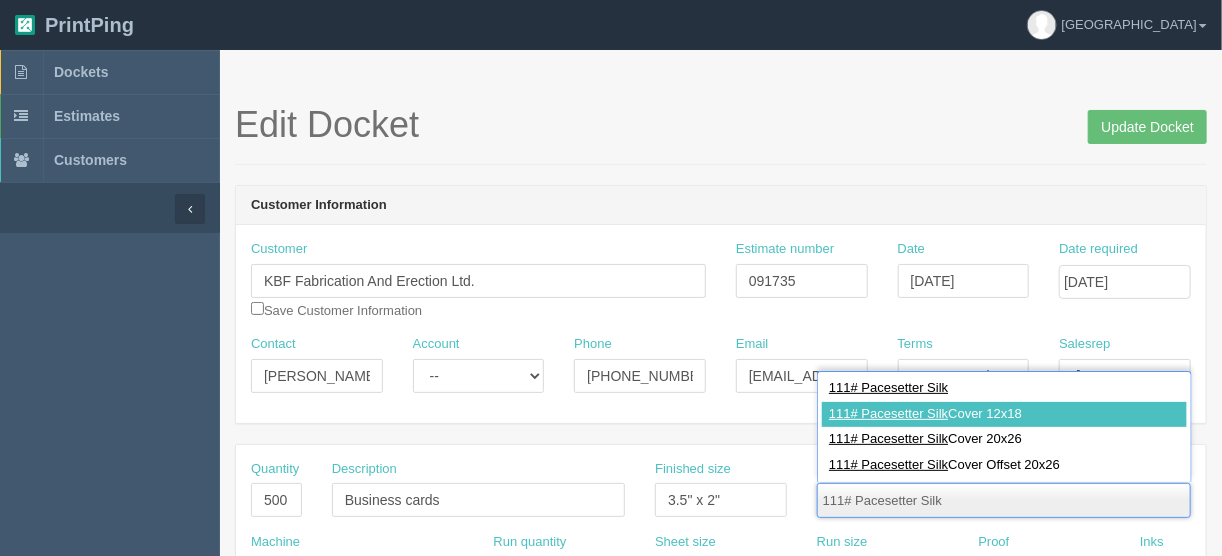 type on "111# Pacesetter Silk" 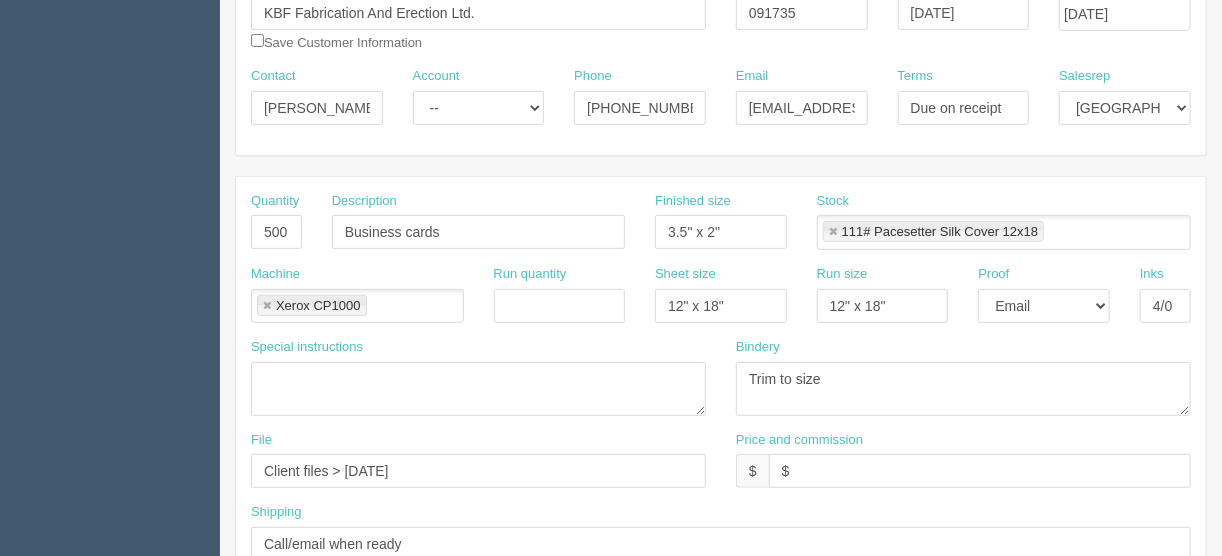 scroll, scrollTop: 400, scrollLeft: 0, axis: vertical 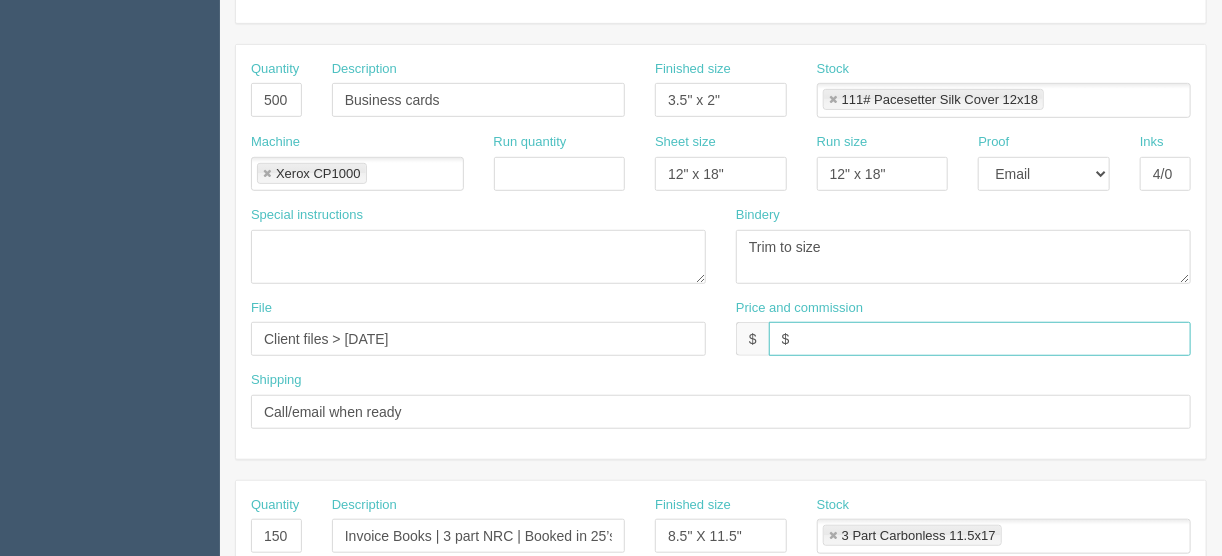 click on "$" at bounding box center [980, 339] 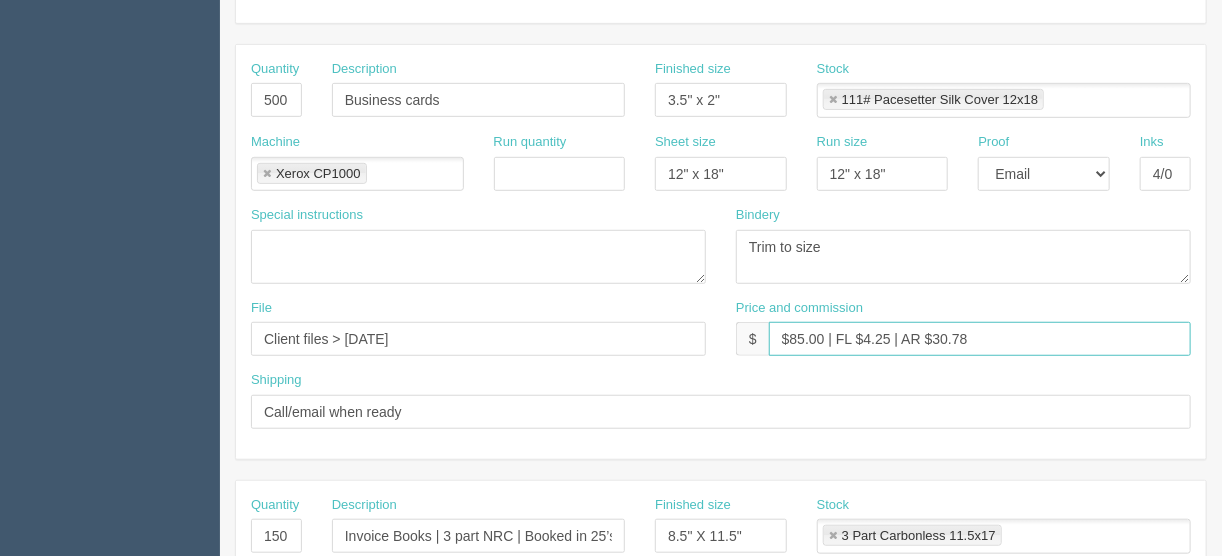 drag, startPoint x: 1008, startPoint y: 336, endPoint x: 937, endPoint y: 335, distance: 71.00704 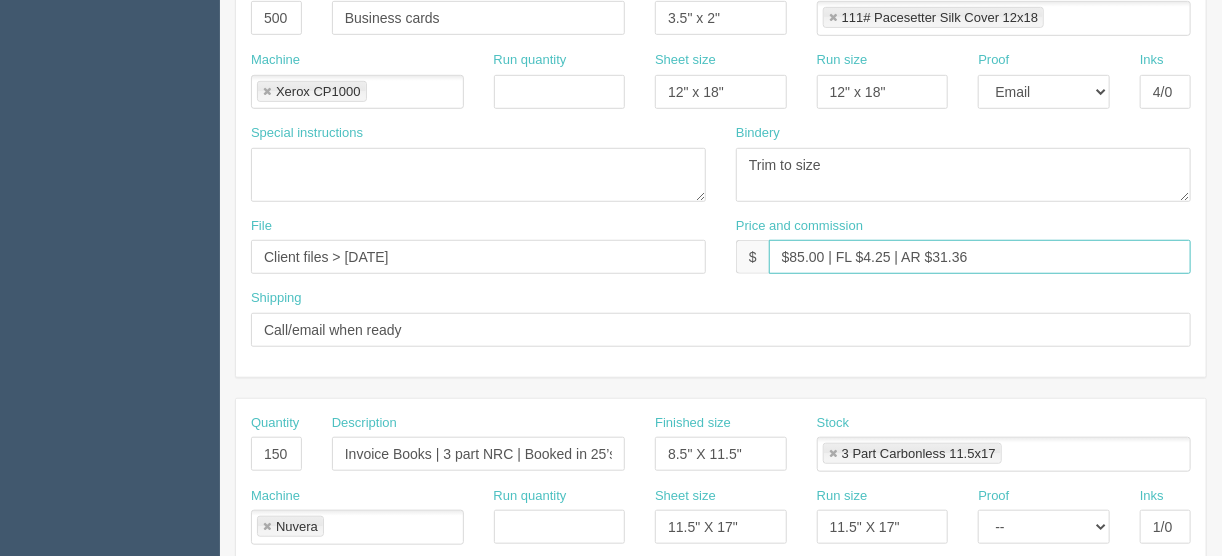 scroll, scrollTop: 560, scrollLeft: 0, axis: vertical 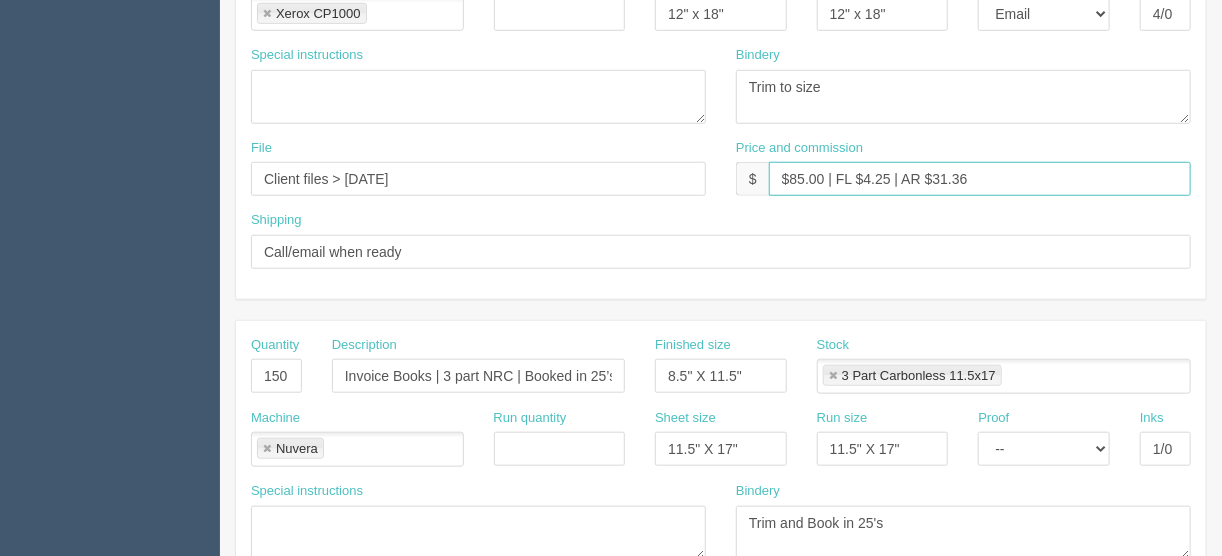 type on "$85.00 | FL $4.25 | AR $31.36" 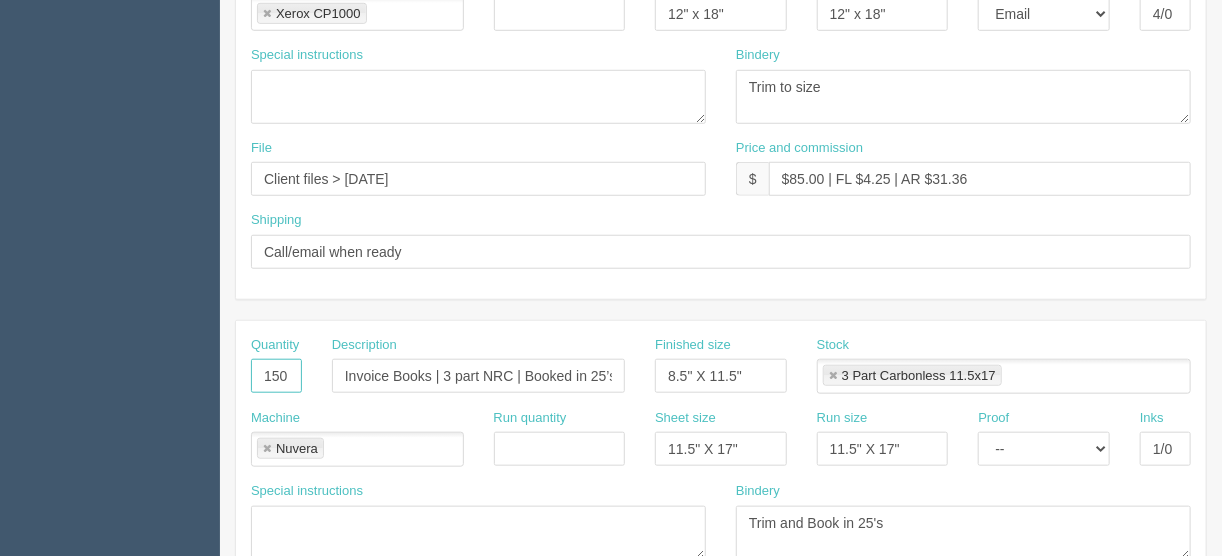 drag, startPoint x: 257, startPoint y: 368, endPoint x: 352, endPoint y: 356, distance: 95.7549 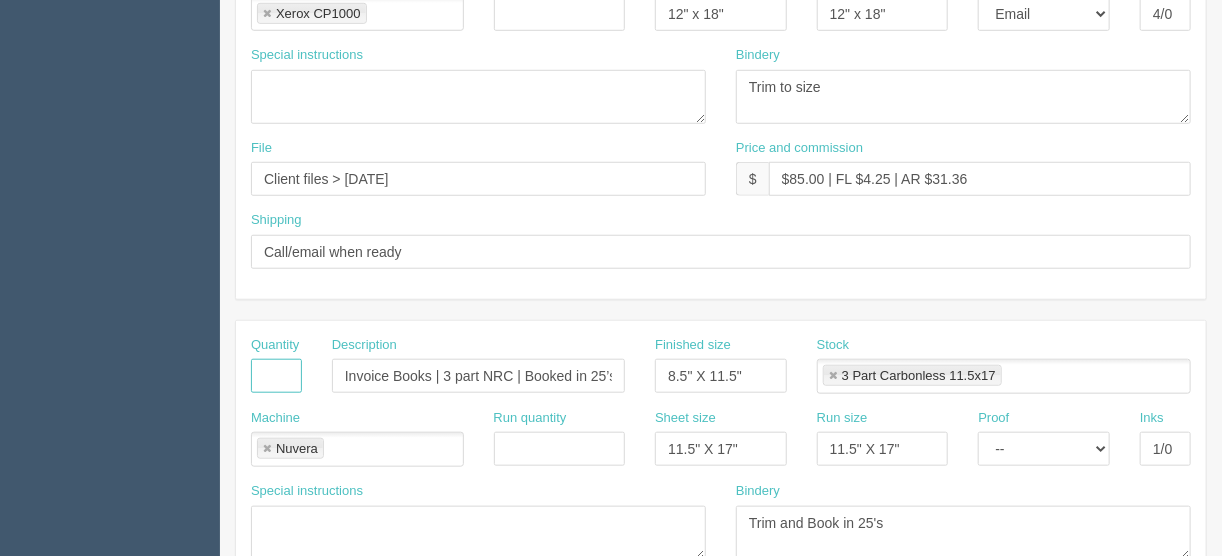 type 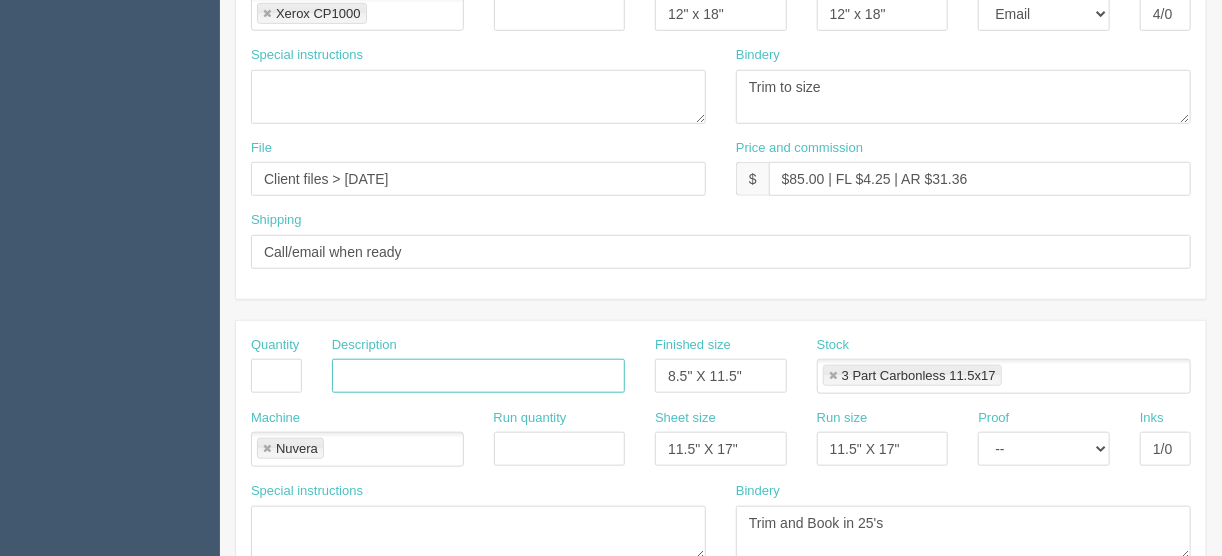 type 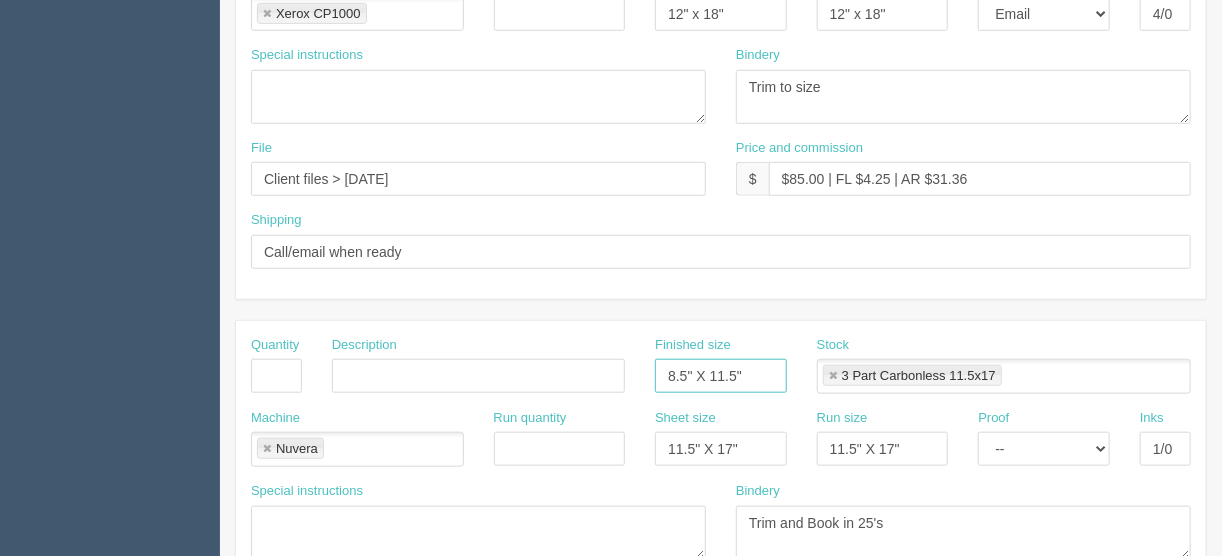 type 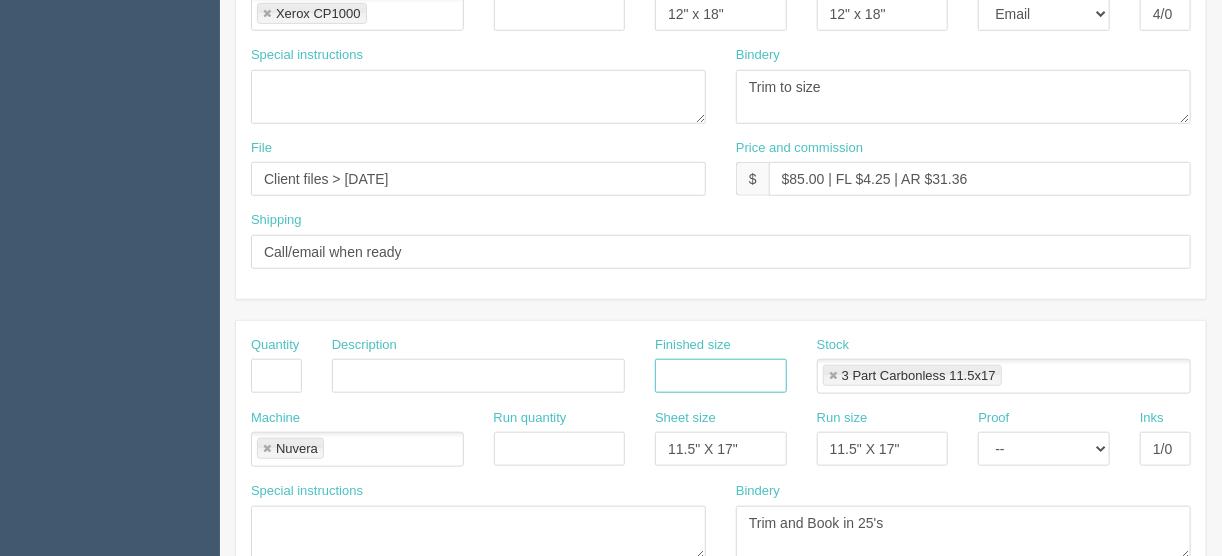 click at bounding box center (833, 376) 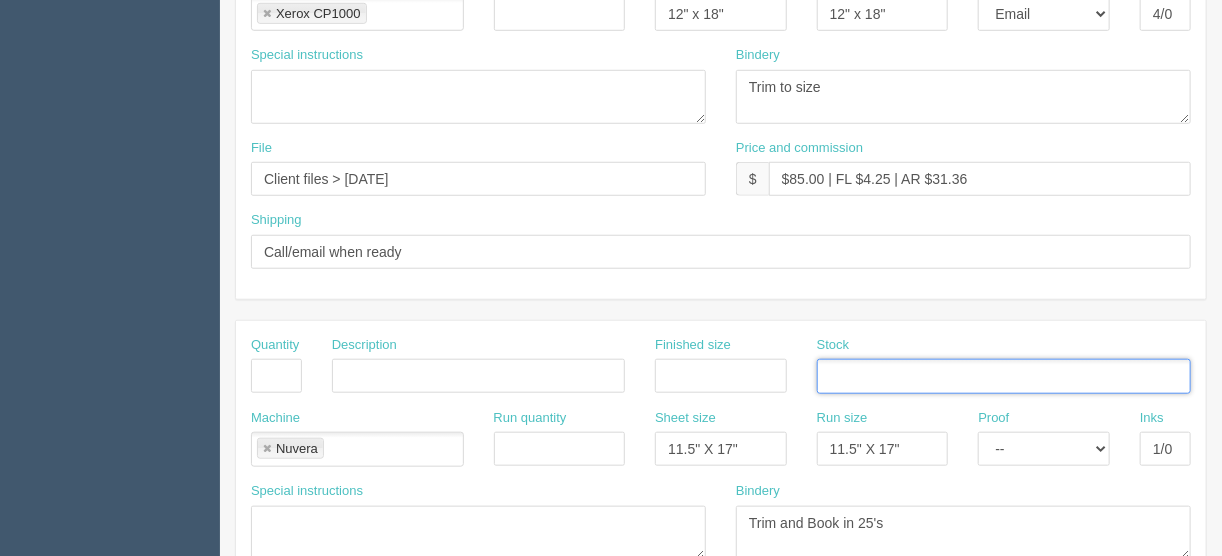 click at bounding box center [267, 449] 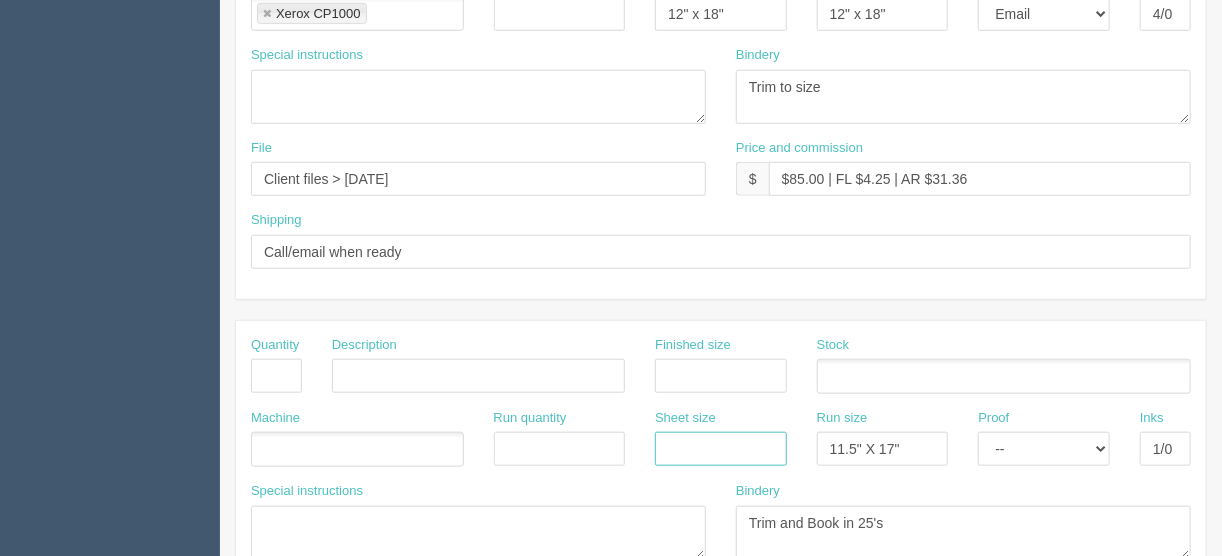 type 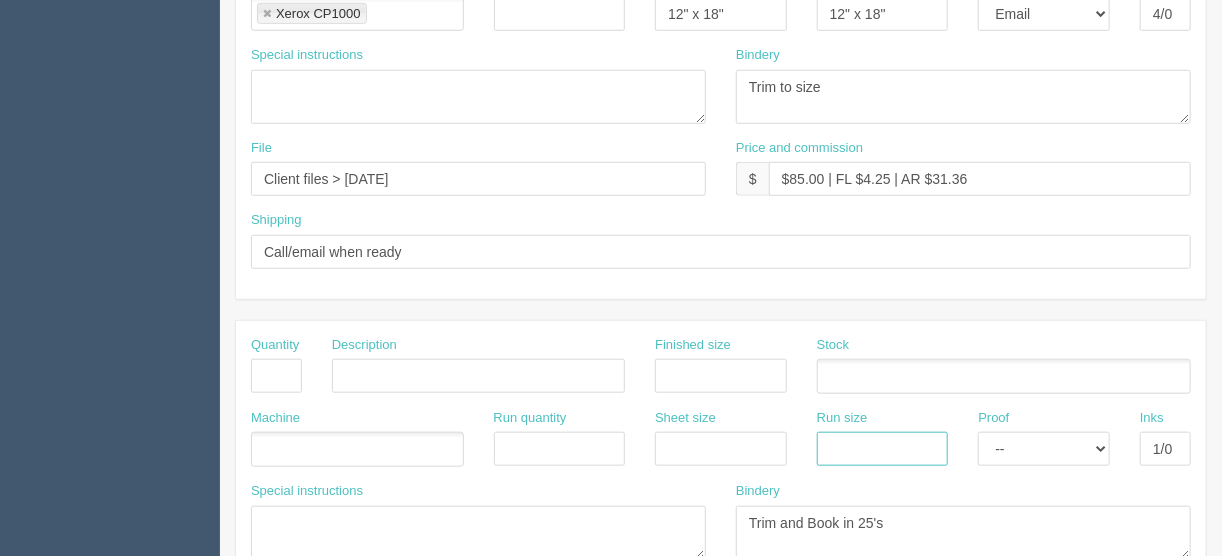 type 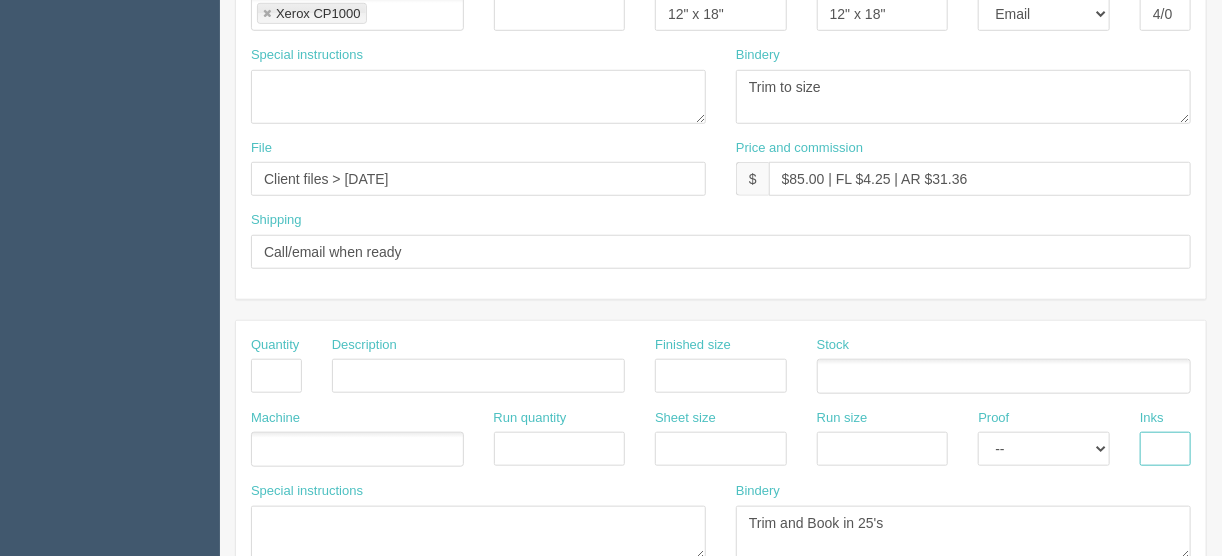 type 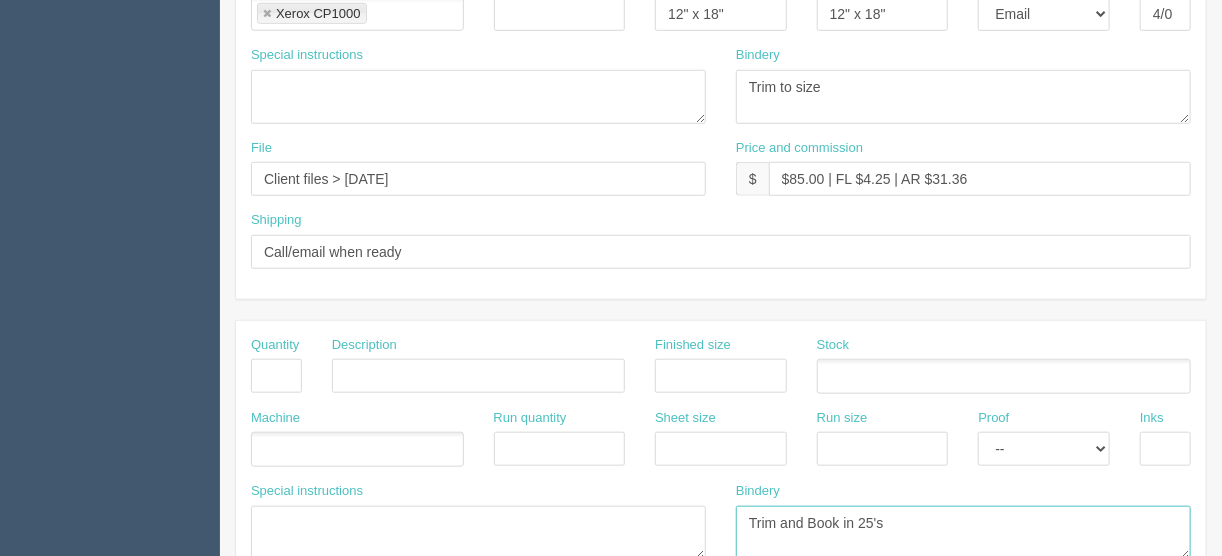 drag, startPoint x: 920, startPoint y: 518, endPoint x: 660, endPoint y: 513, distance: 260.04807 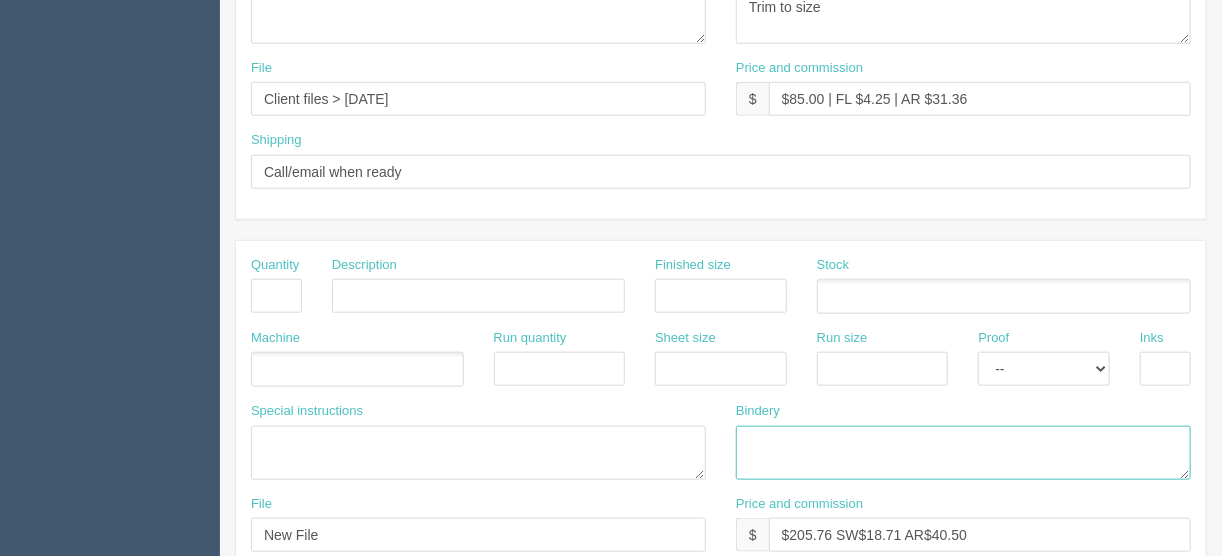 scroll, scrollTop: 880, scrollLeft: 0, axis: vertical 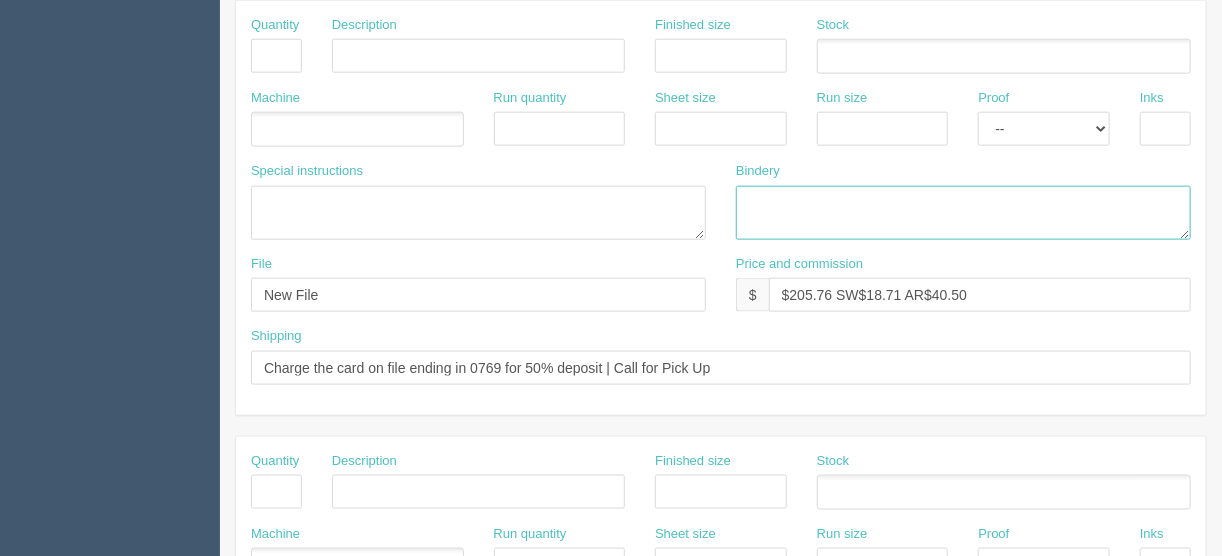type 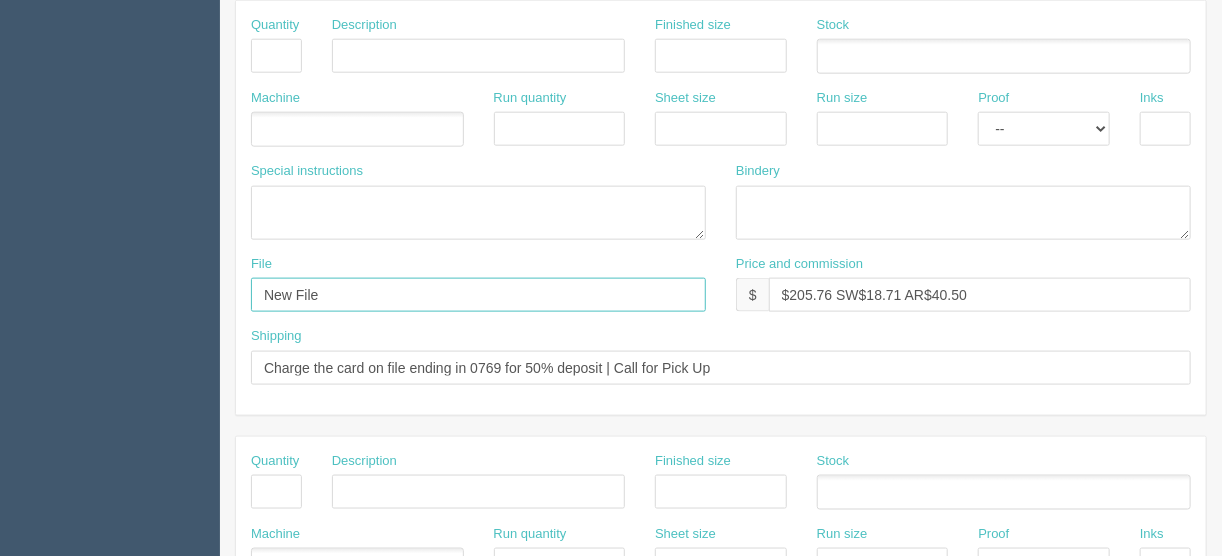 drag, startPoint x: 341, startPoint y: 294, endPoint x: 197, endPoint y: 260, distance: 147.95946 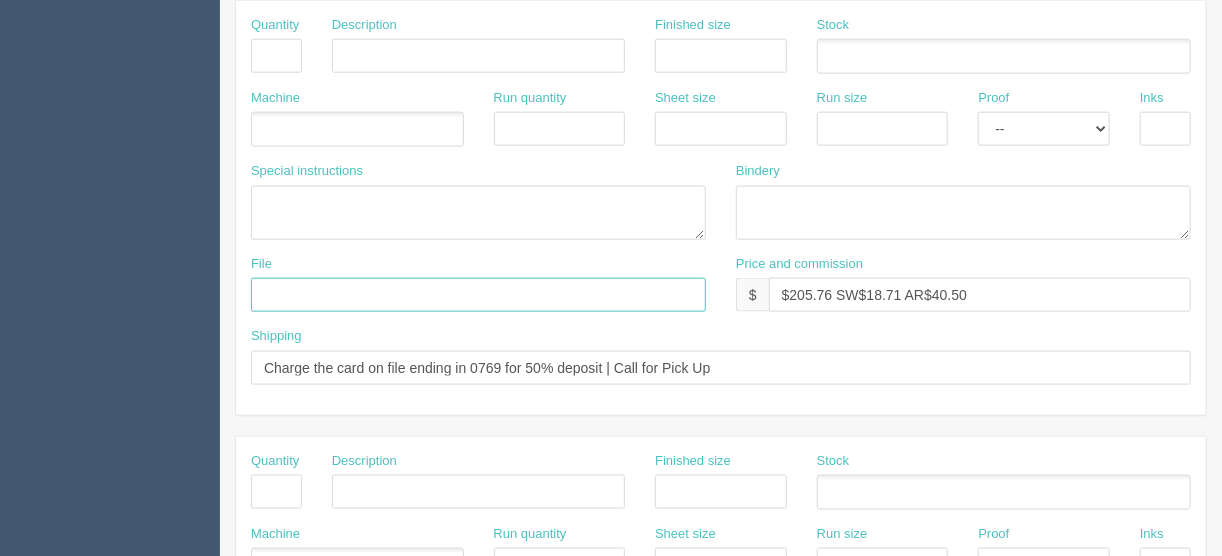 type 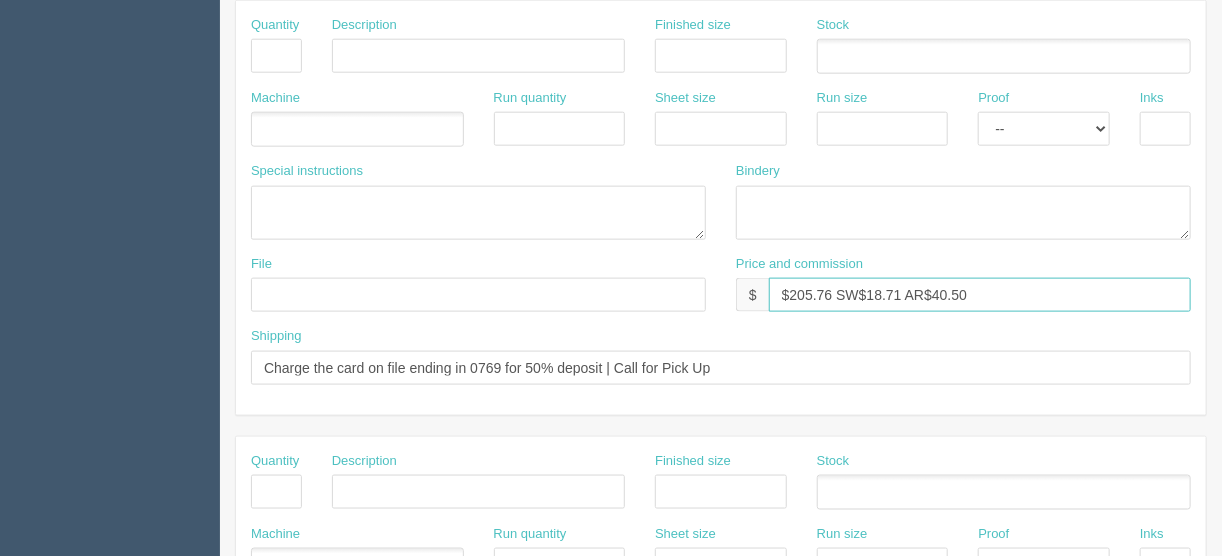 type 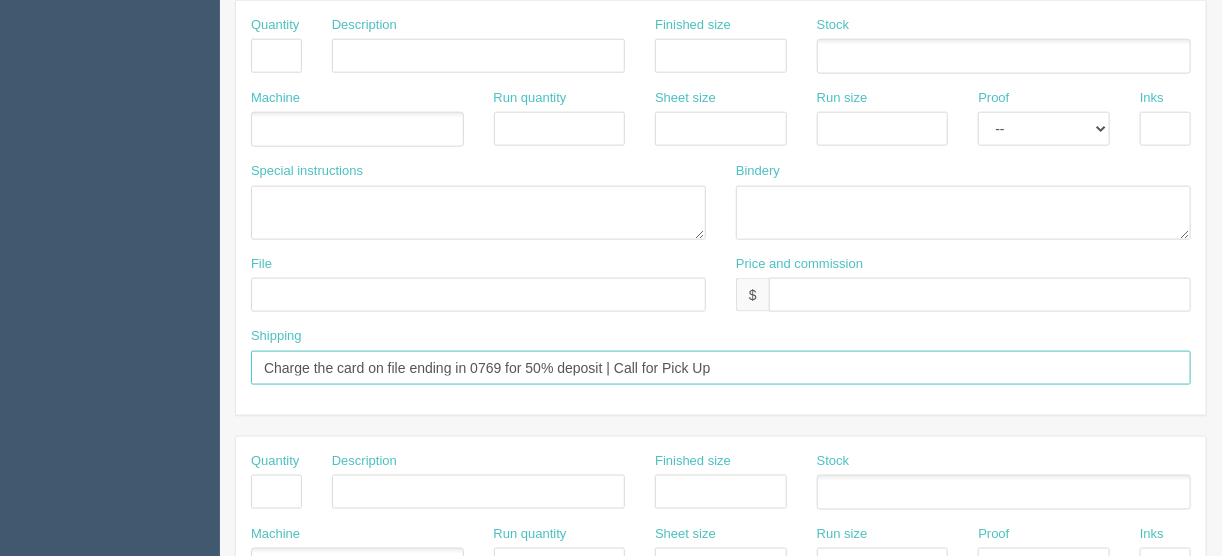 drag, startPoint x: 723, startPoint y: 356, endPoint x: 227, endPoint y: 341, distance: 496.22678 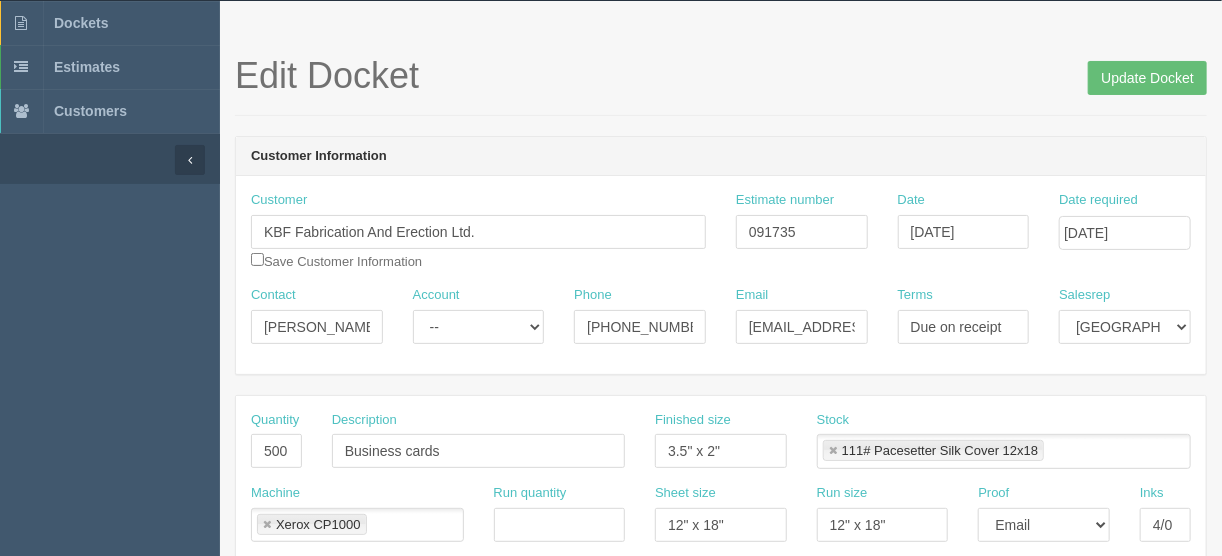 scroll, scrollTop: 0, scrollLeft: 0, axis: both 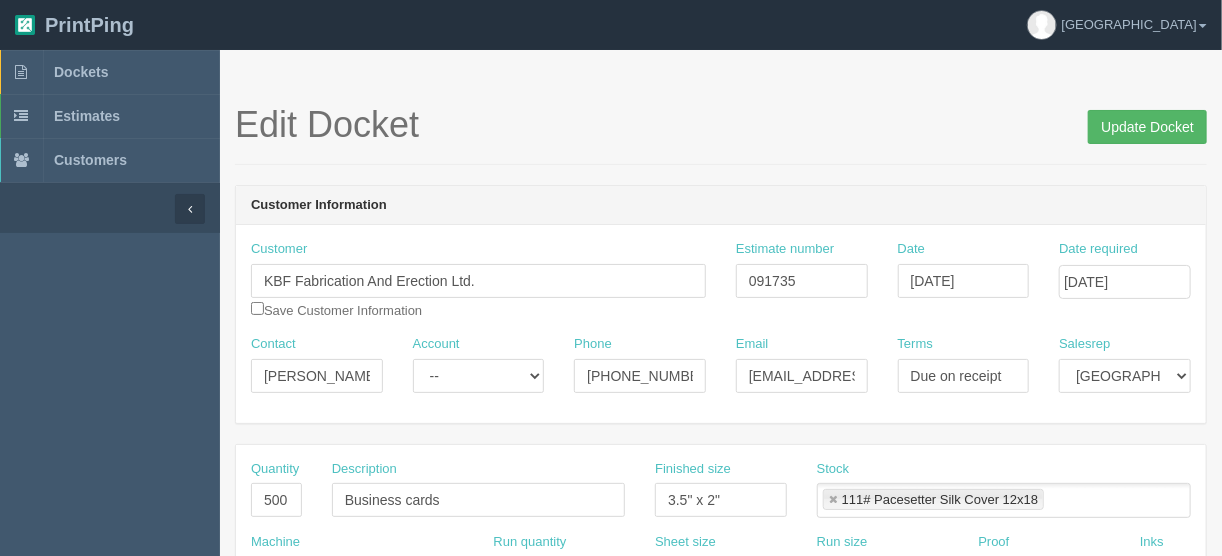 type 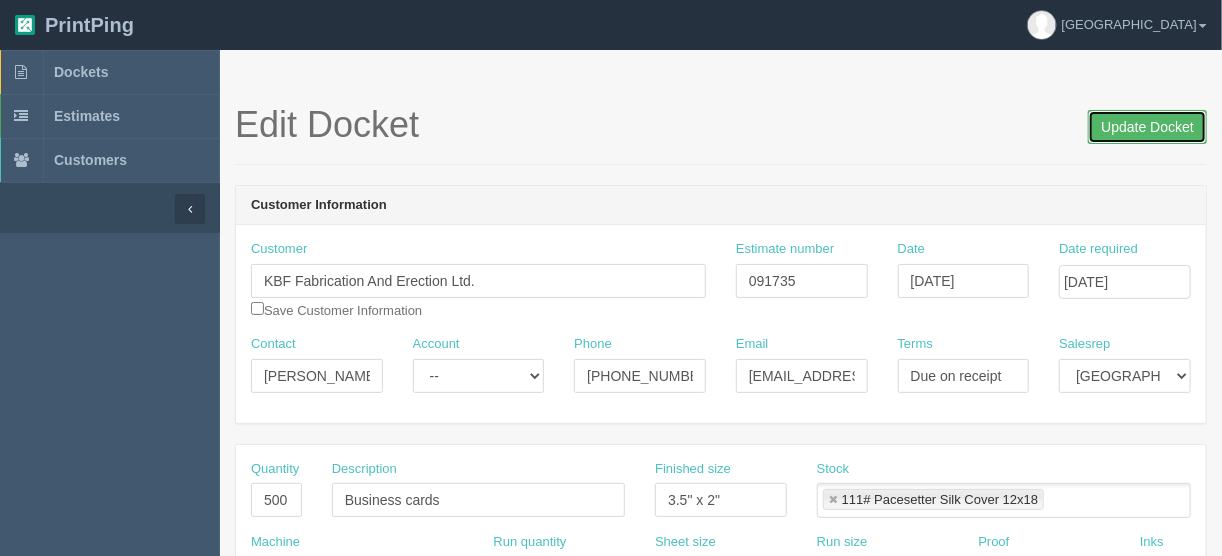 click on "Update Docket" at bounding box center (1147, 127) 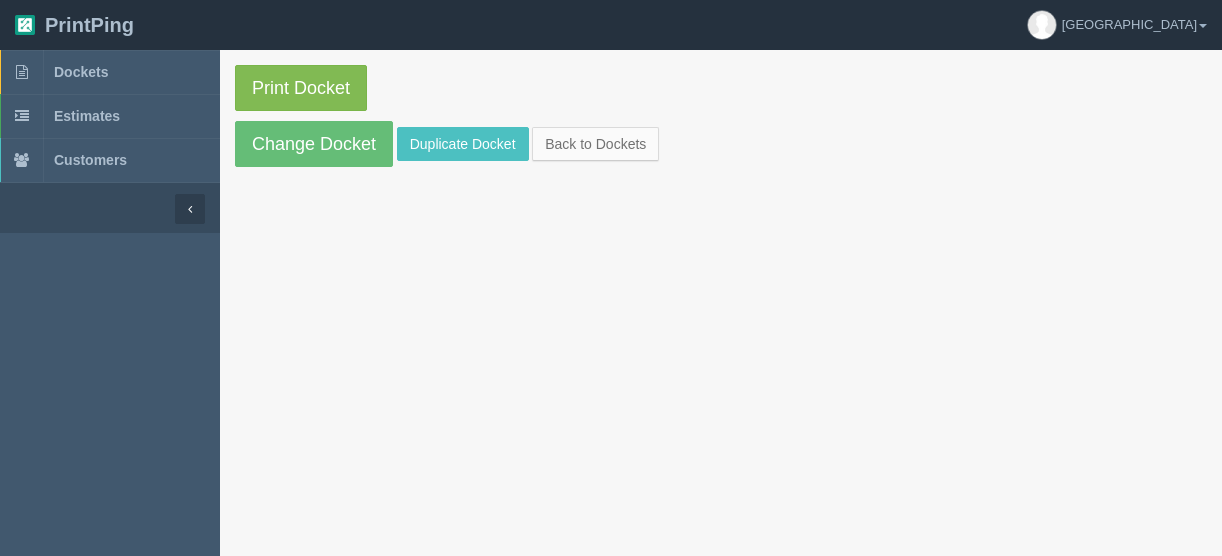 scroll, scrollTop: 0, scrollLeft: 0, axis: both 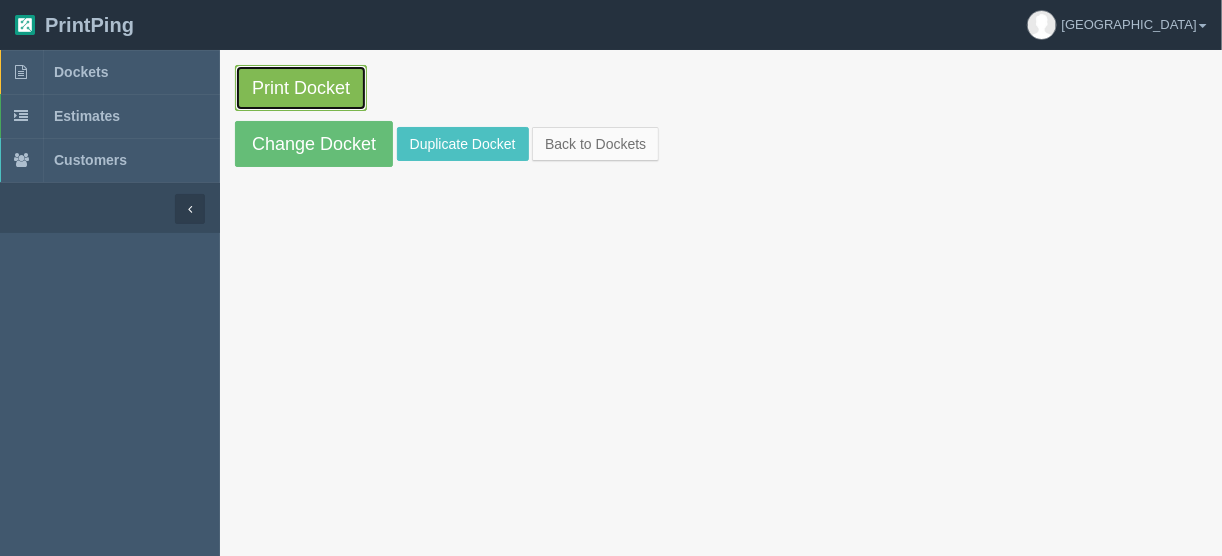 click on "Print Docket" at bounding box center (301, 88) 